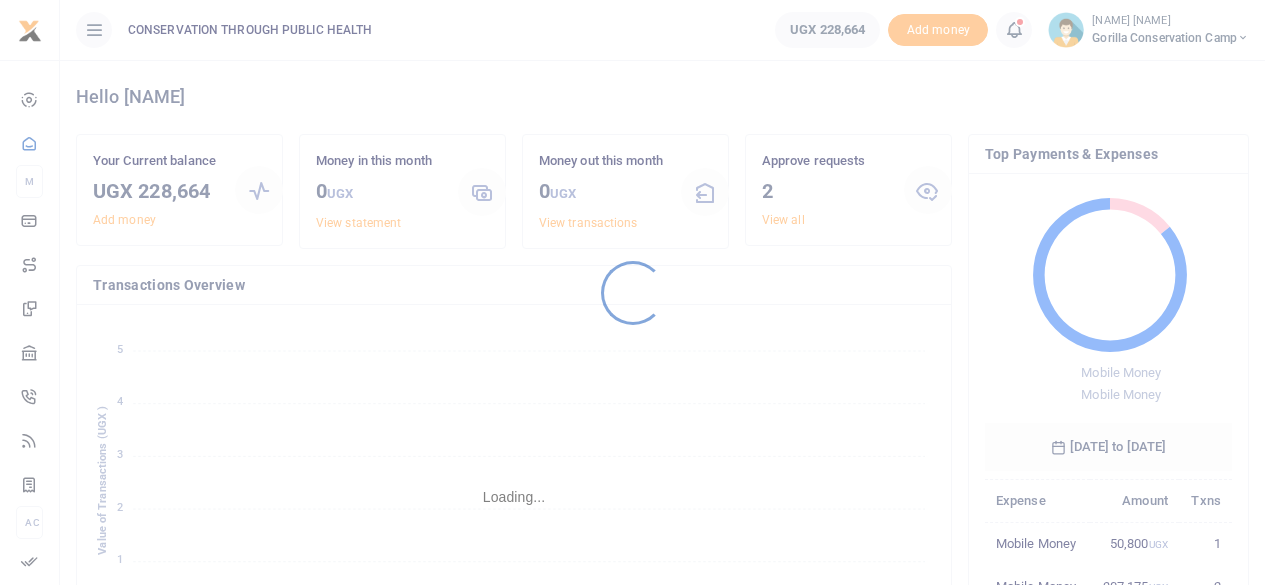 scroll, scrollTop: 0, scrollLeft: 0, axis: both 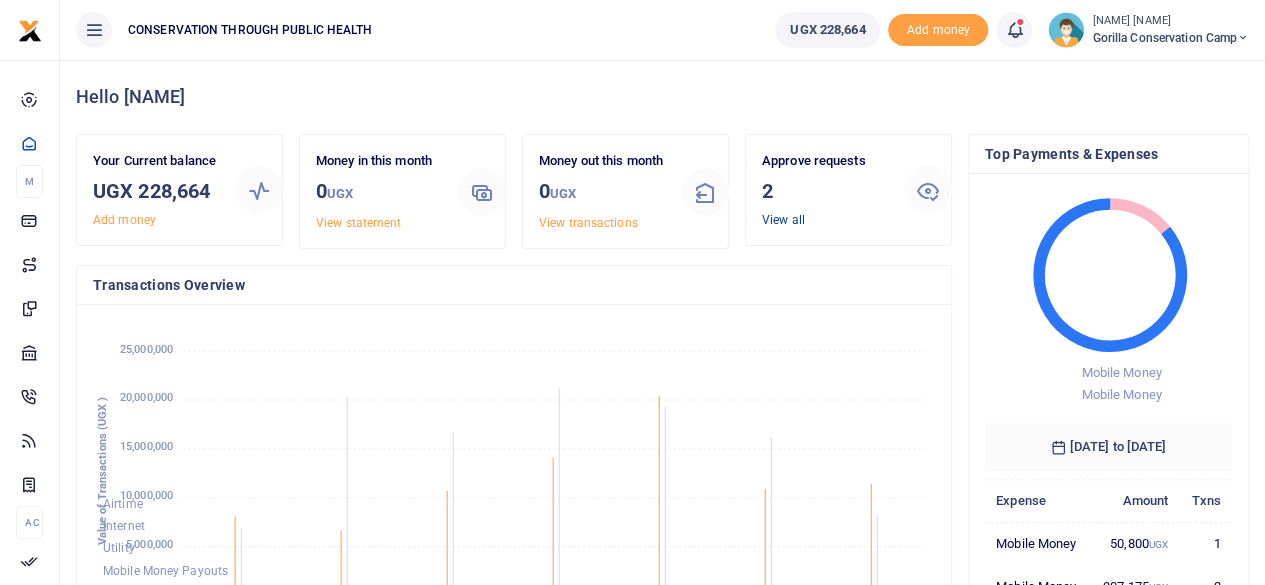 click on "View all" at bounding box center (783, 220) 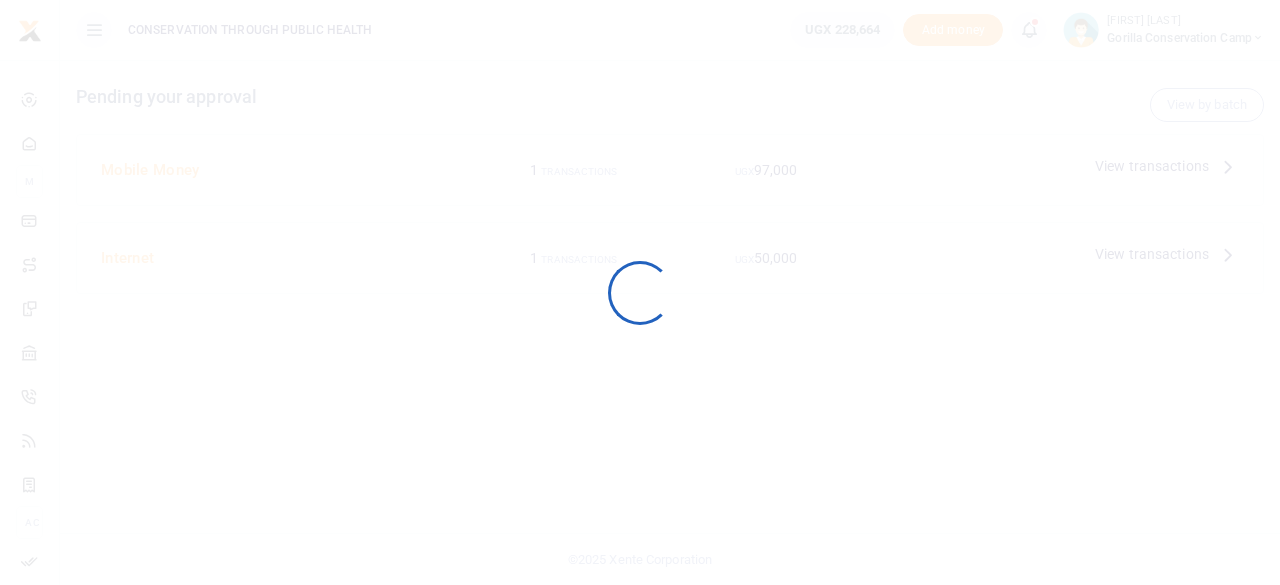 scroll, scrollTop: 0, scrollLeft: 0, axis: both 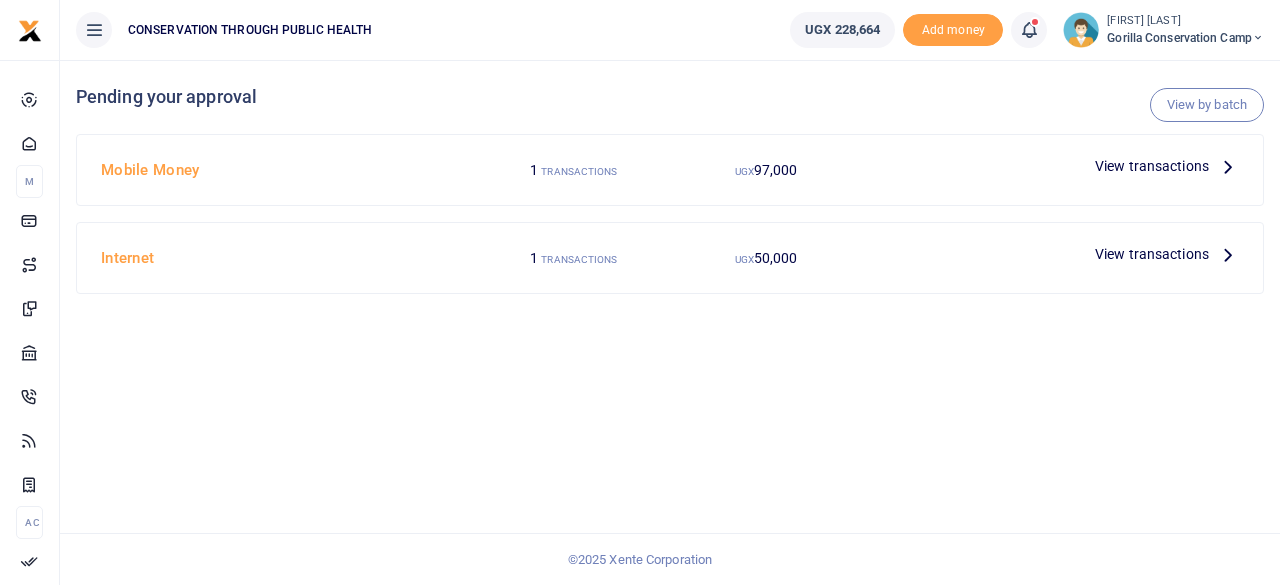 click at bounding box center (1228, 254) 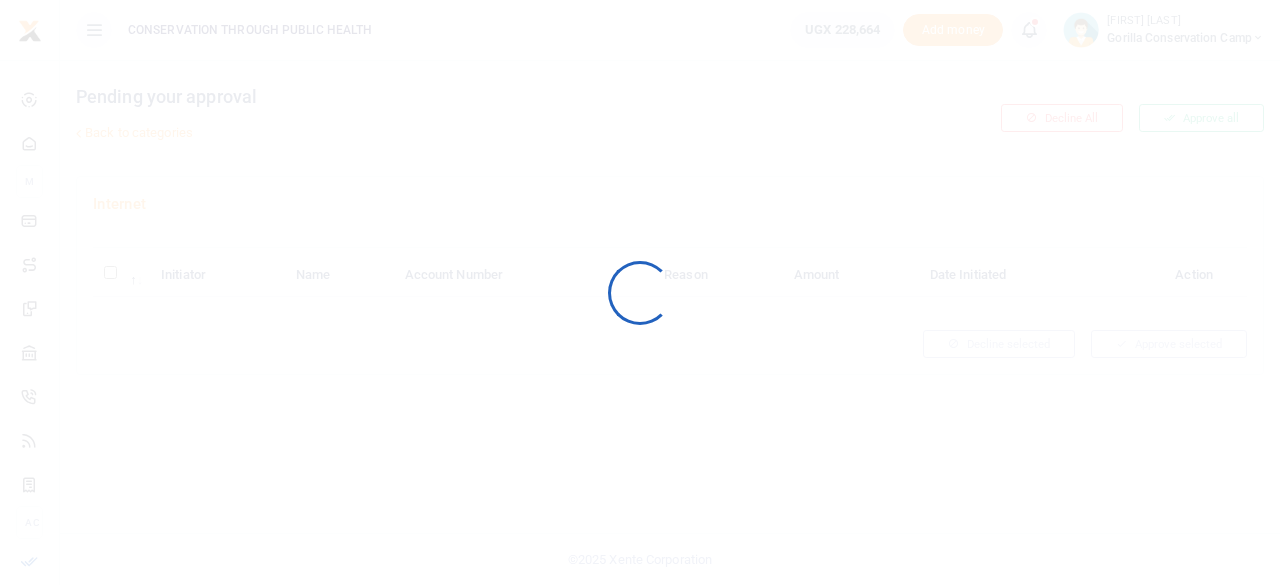 scroll, scrollTop: 0, scrollLeft: 0, axis: both 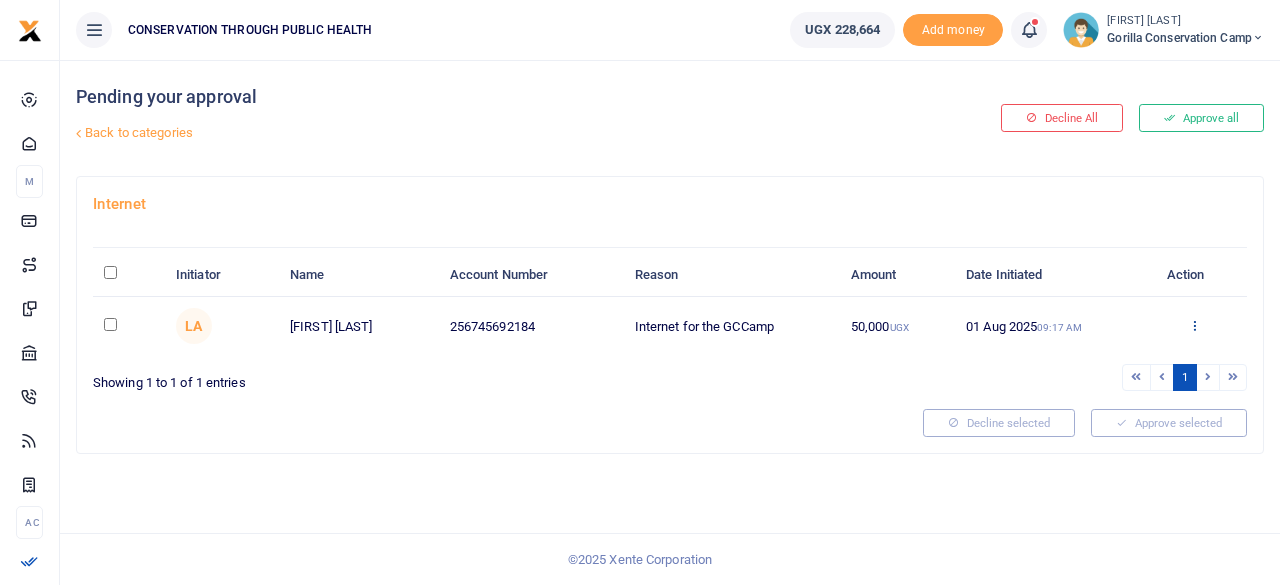 click at bounding box center [1194, 325] 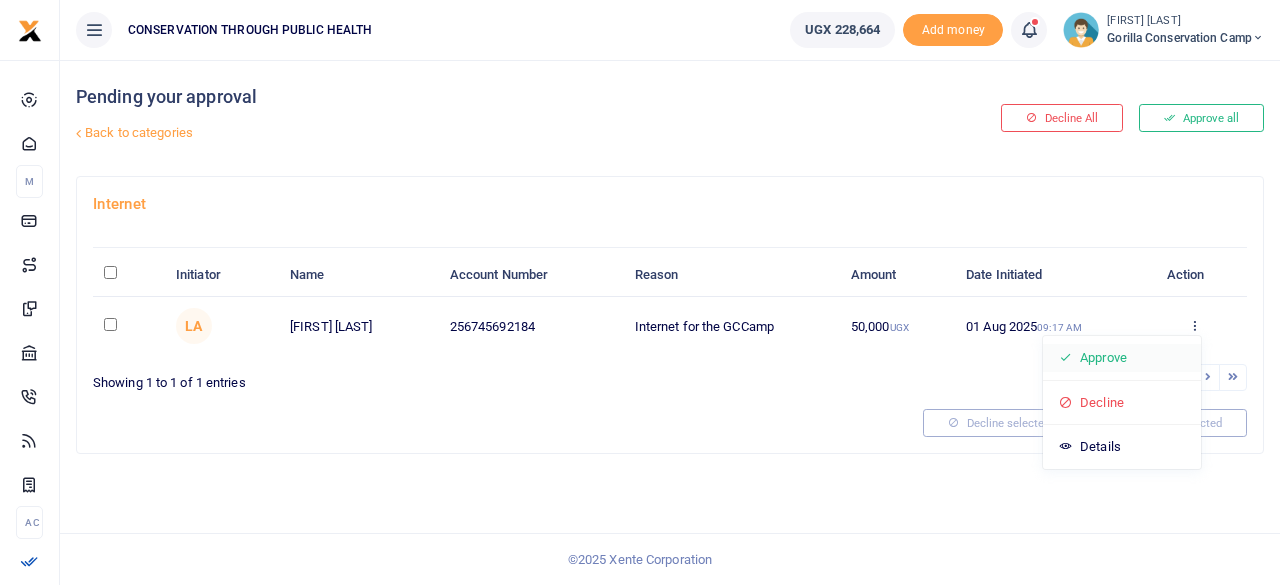 click on "Approve" at bounding box center (1122, 358) 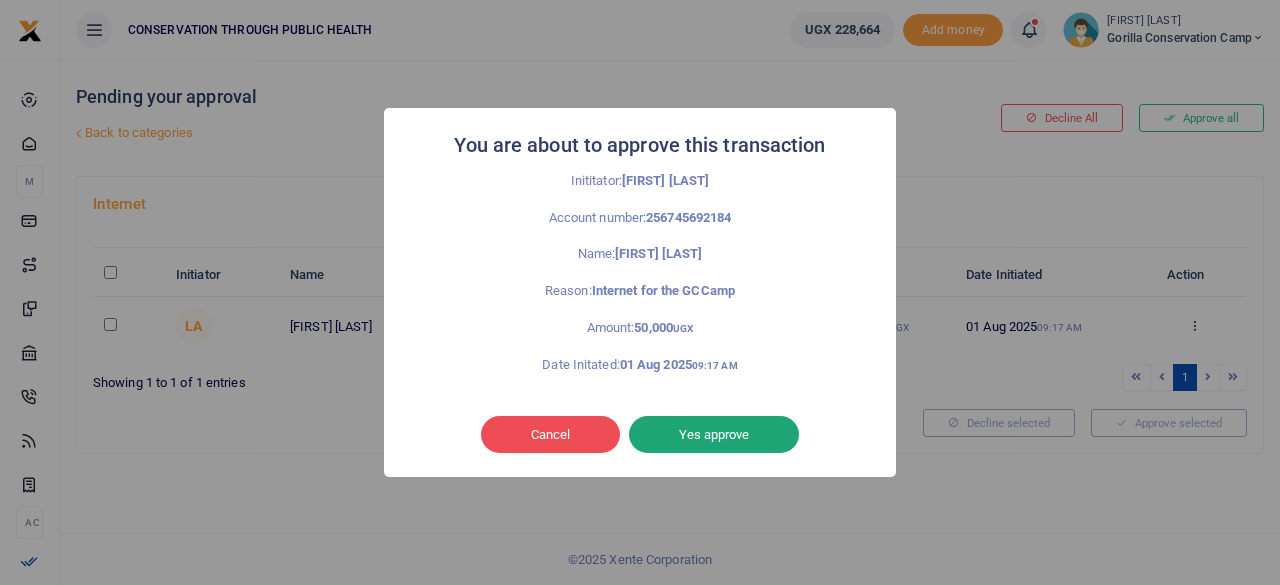 click on "Yes approve" at bounding box center [714, 435] 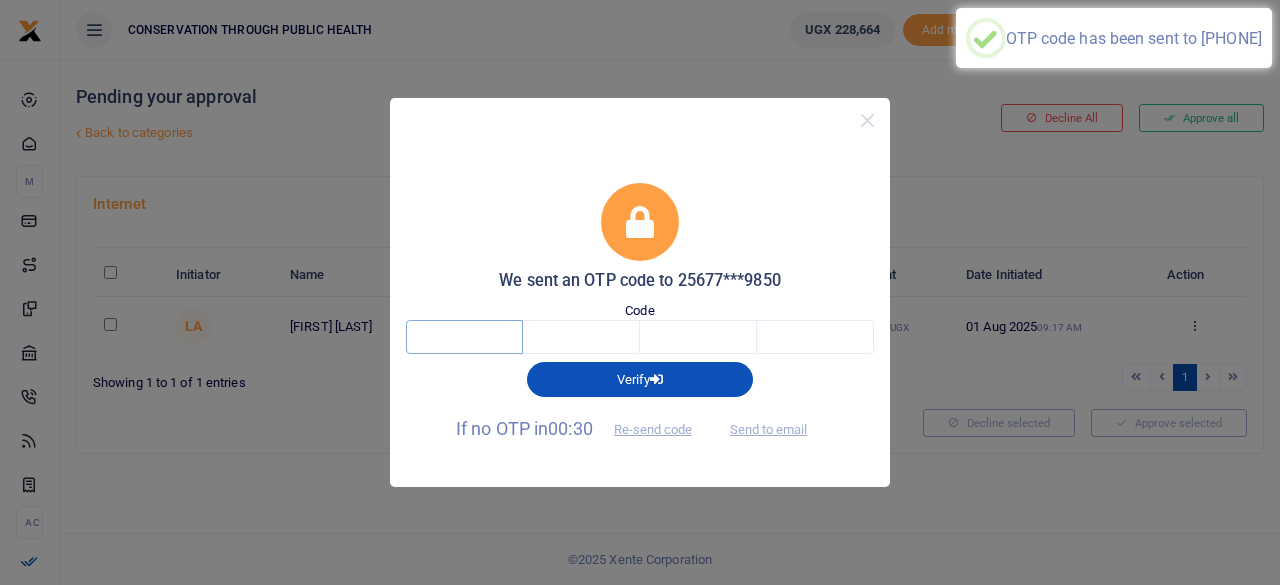 click at bounding box center [464, 337] 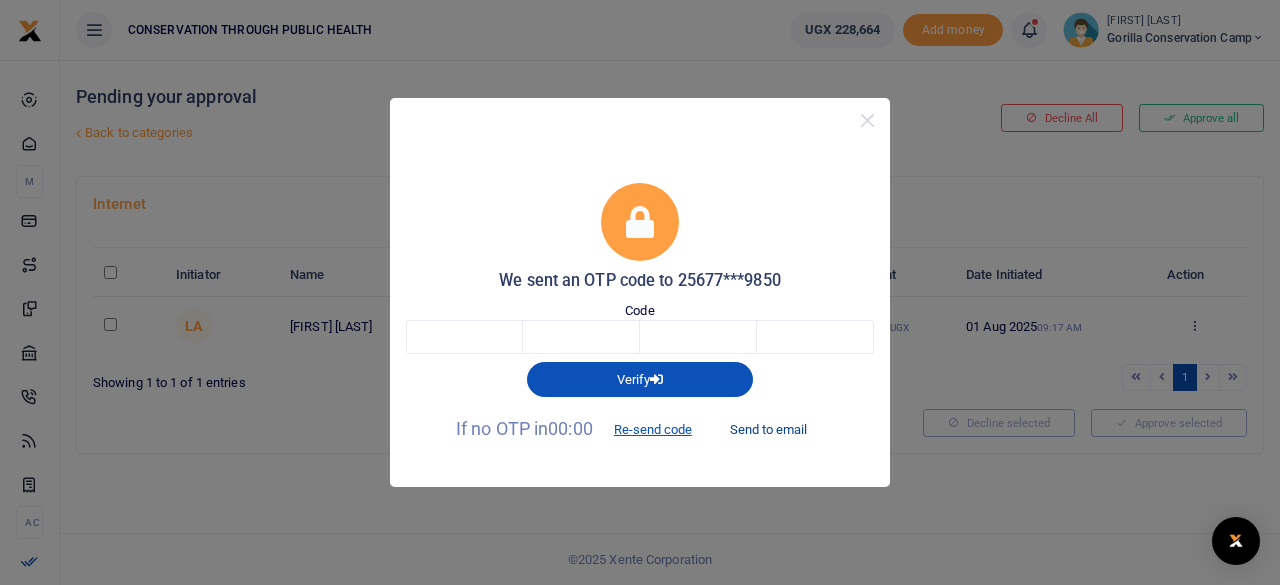 click on "Send to email" at bounding box center [768, 430] 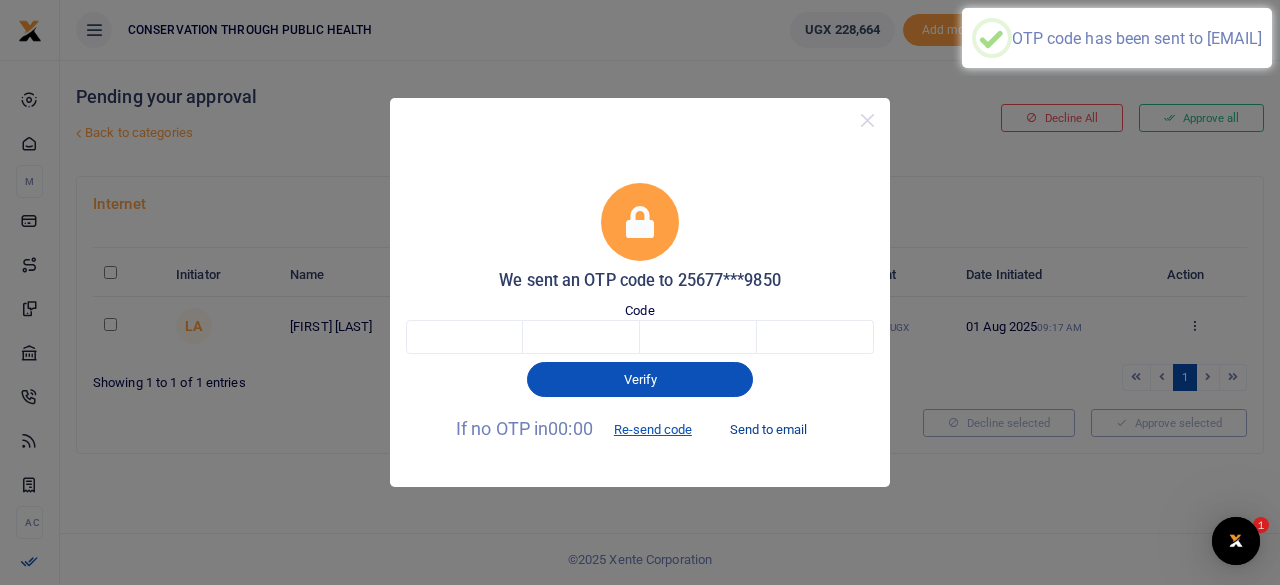scroll, scrollTop: 0, scrollLeft: 0, axis: both 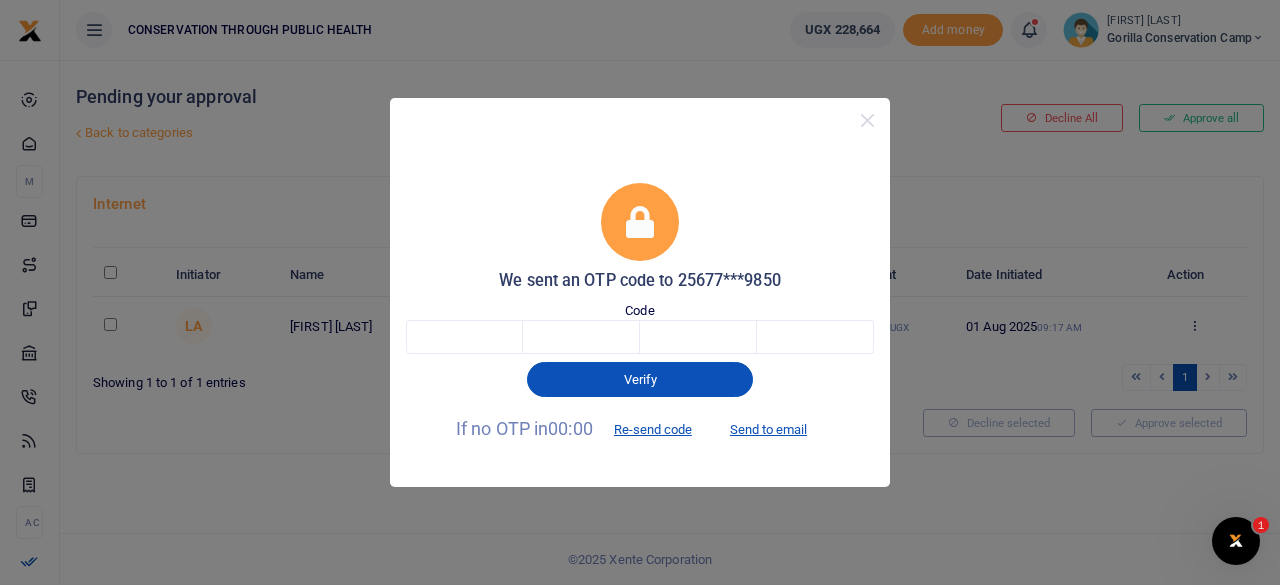 drag, startPoint x: 777, startPoint y: 429, endPoint x: 647, endPoint y: 155, distance: 303.27545 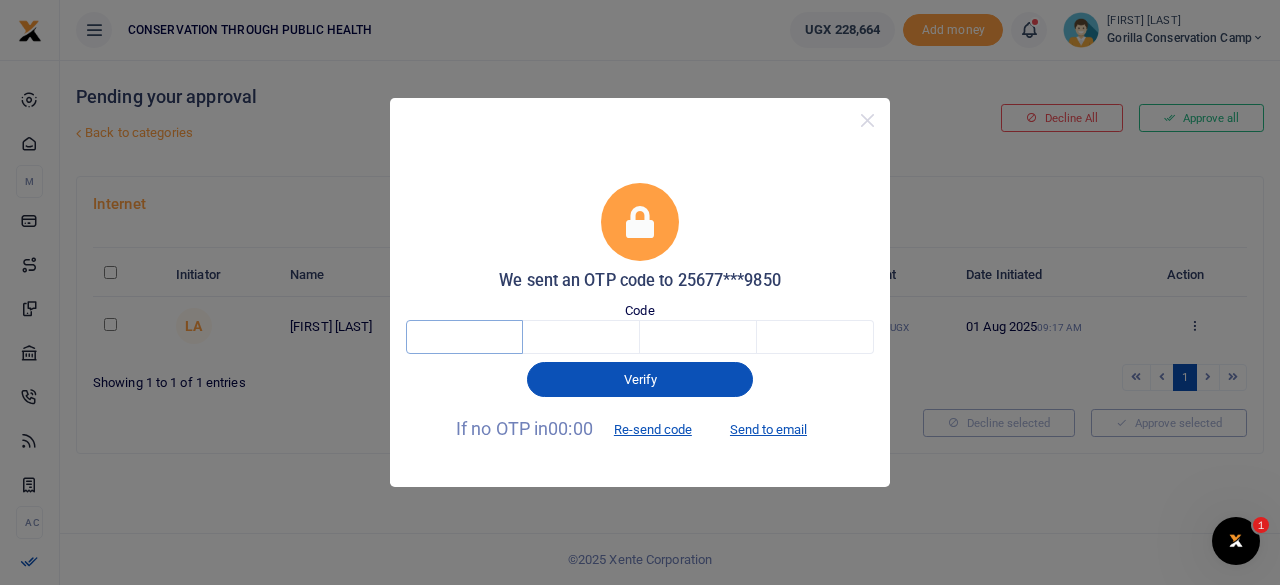 click at bounding box center (464, 337) 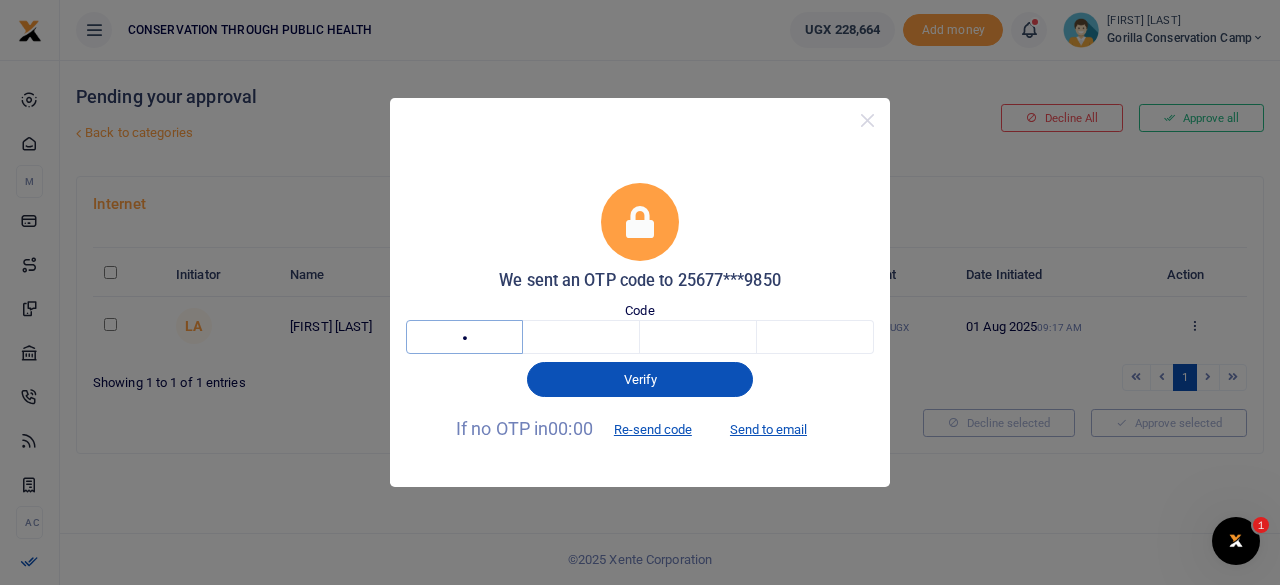 type on "7" 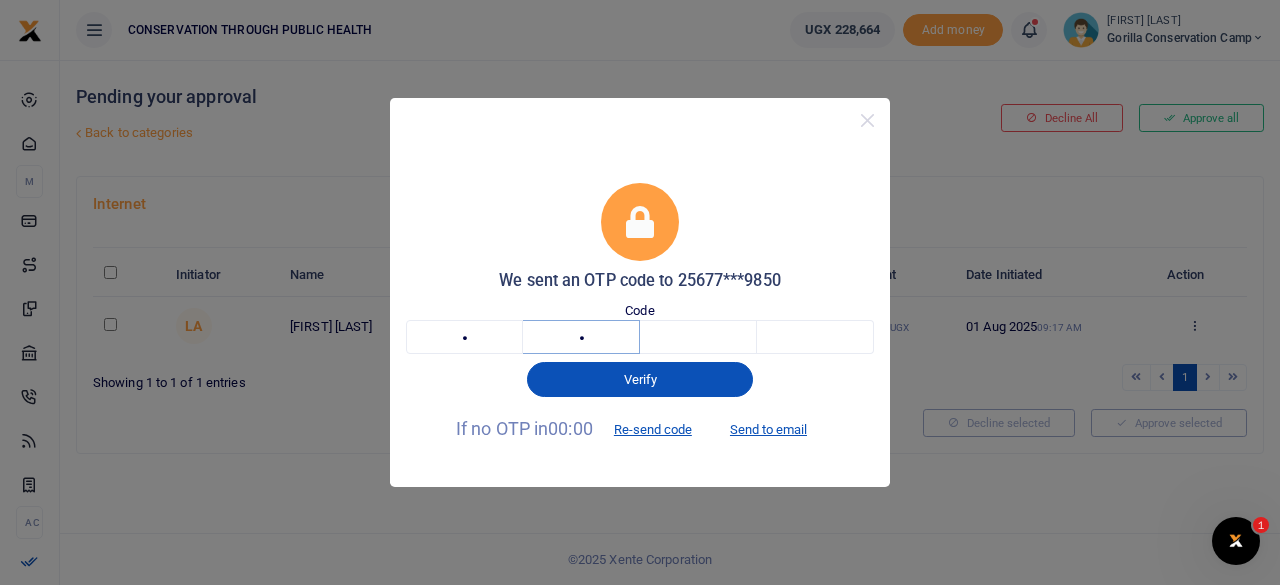 type on "3" 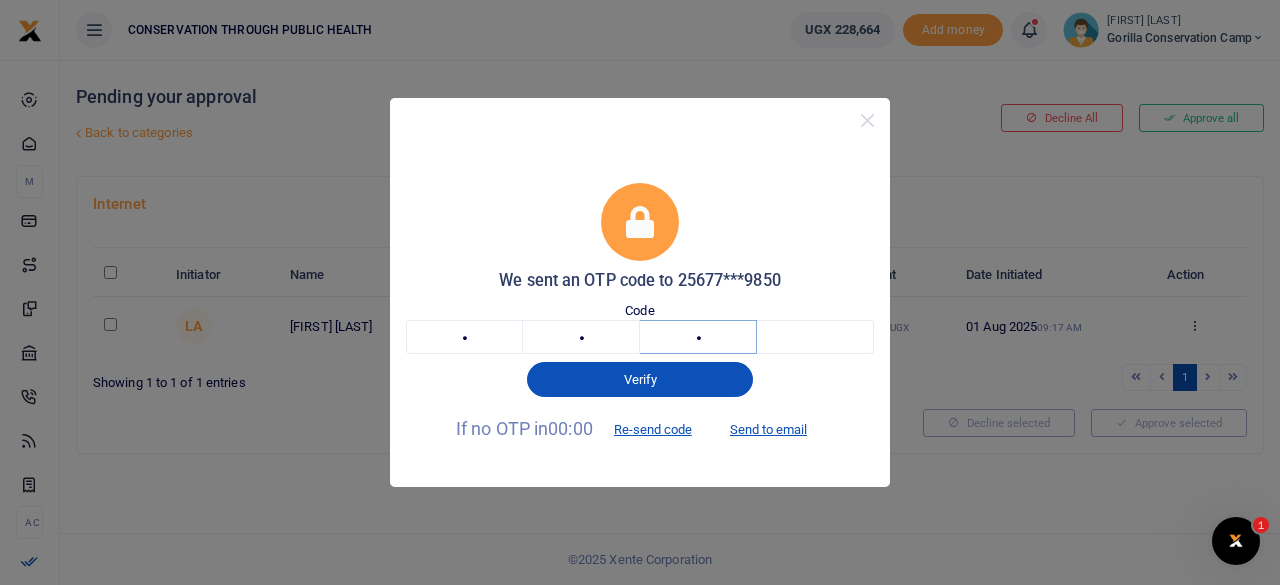type on "0" 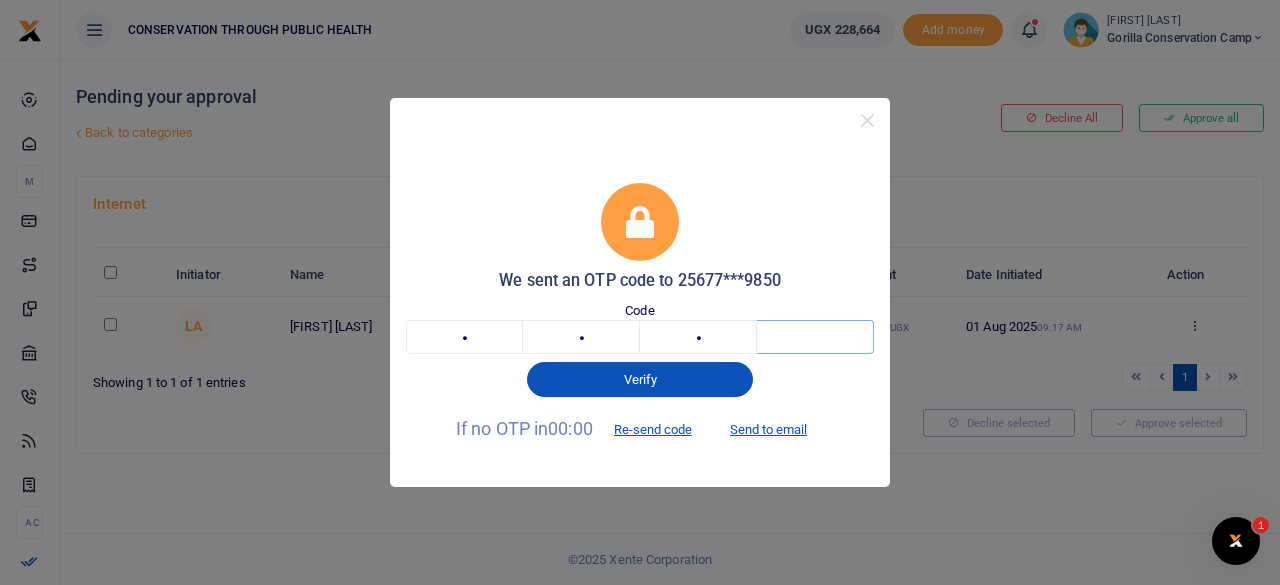 type on "3" 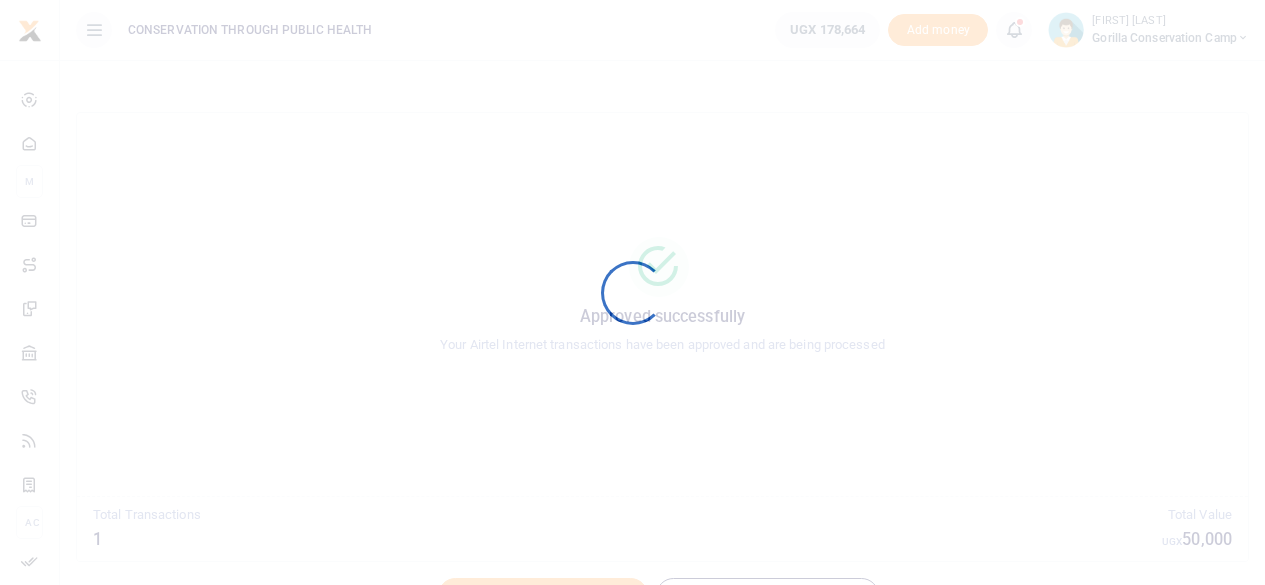 scroll, scrollTop: 0, scrollLeft: 0, axis: both 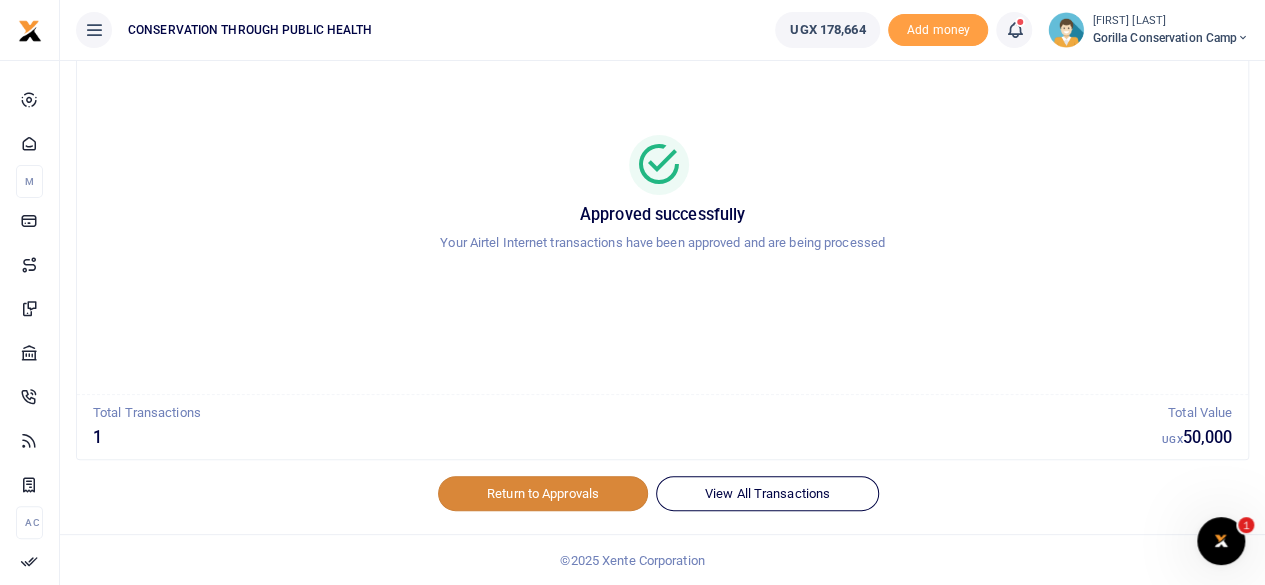click on "Return to Approvals" at bounding box center [543, 493] 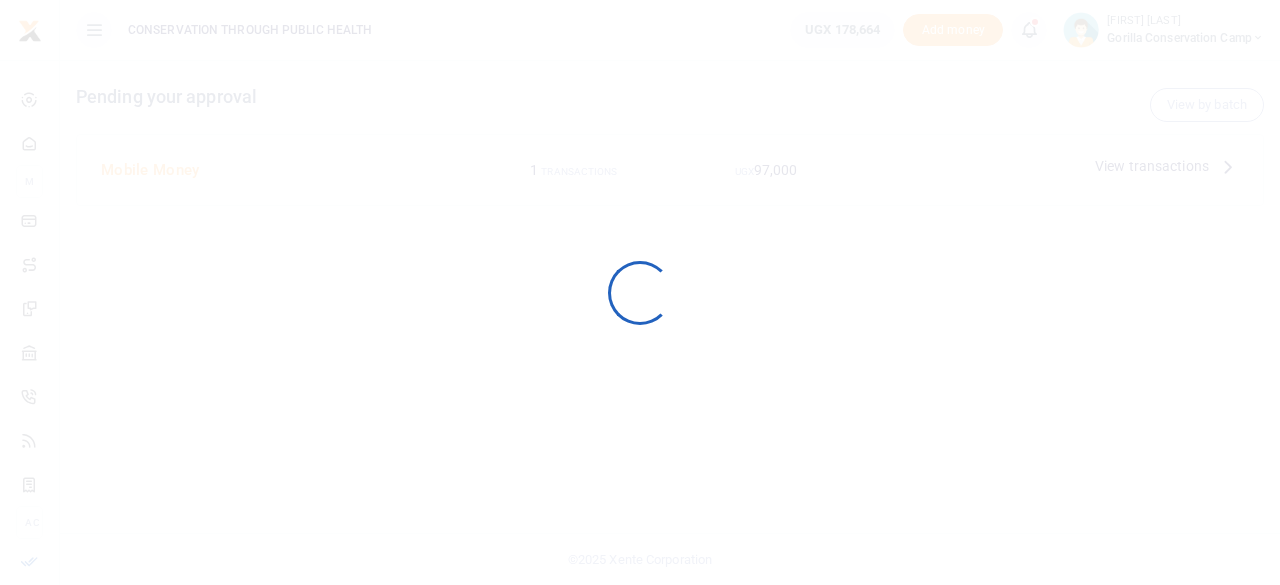 scroll, scrollTop: 0, scrollLeft: 0, axis: both 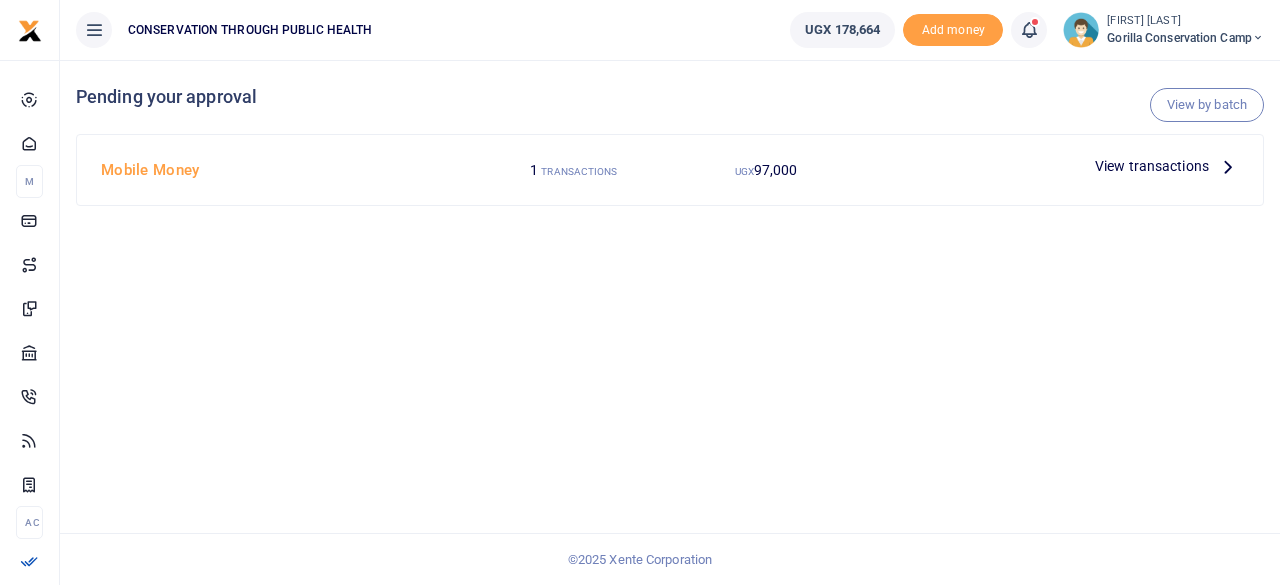 click at bounding box center [1228, 166] 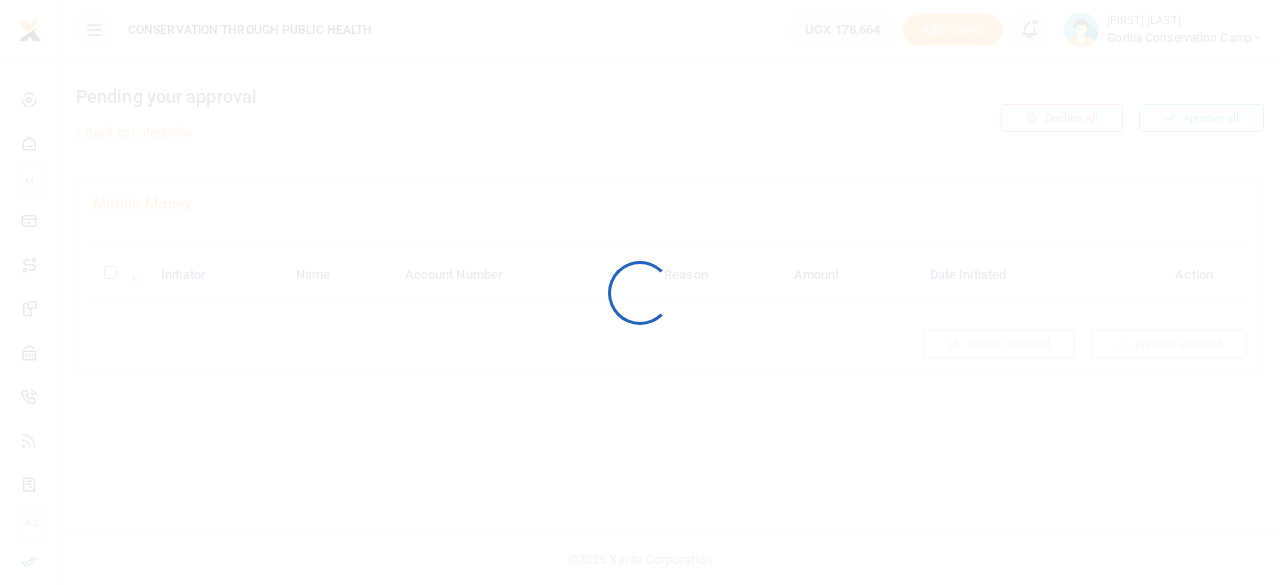 scroll, scrollTop: 0, scrollLeft: 0, axis: both 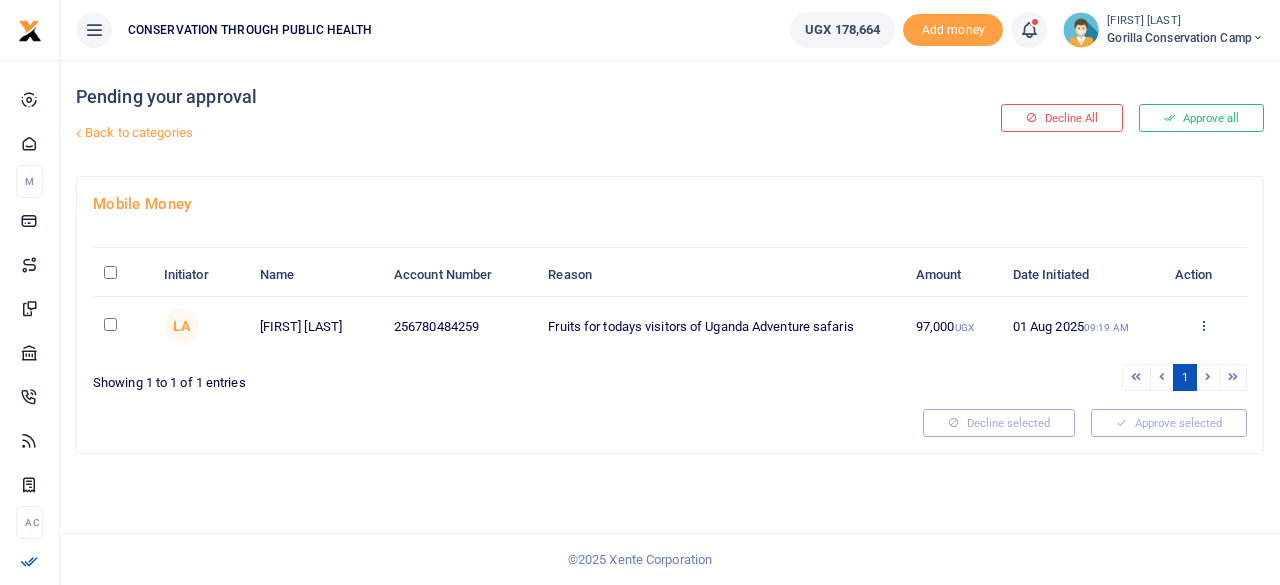 click at bounding box center [1203, 325] 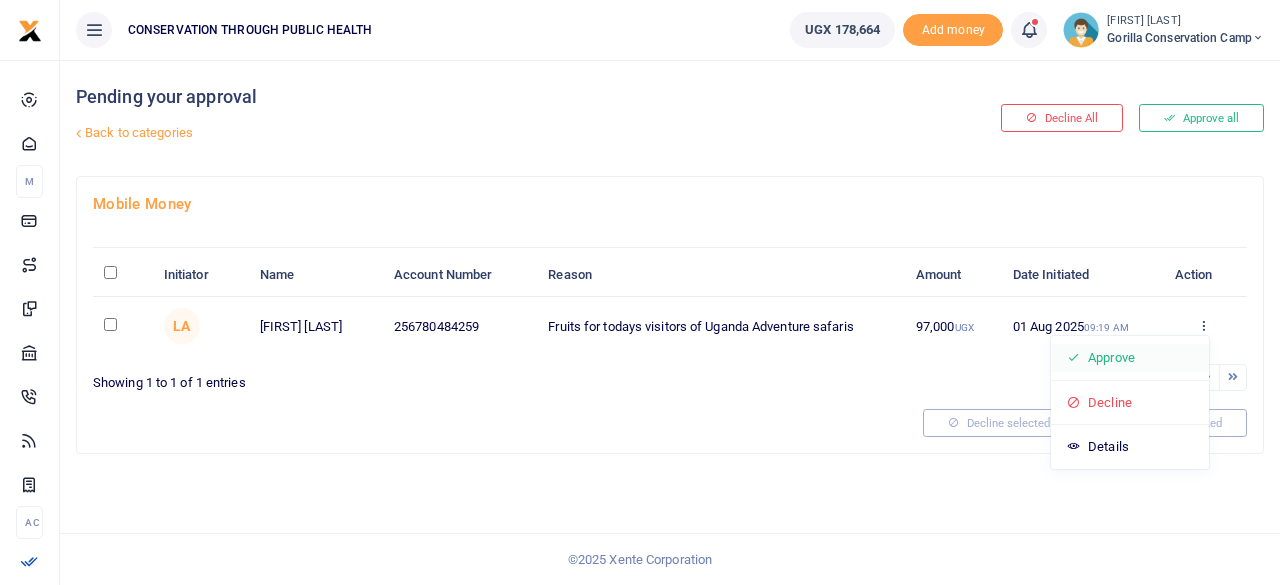 click on "Approve" at bounding box center [1130, 358] 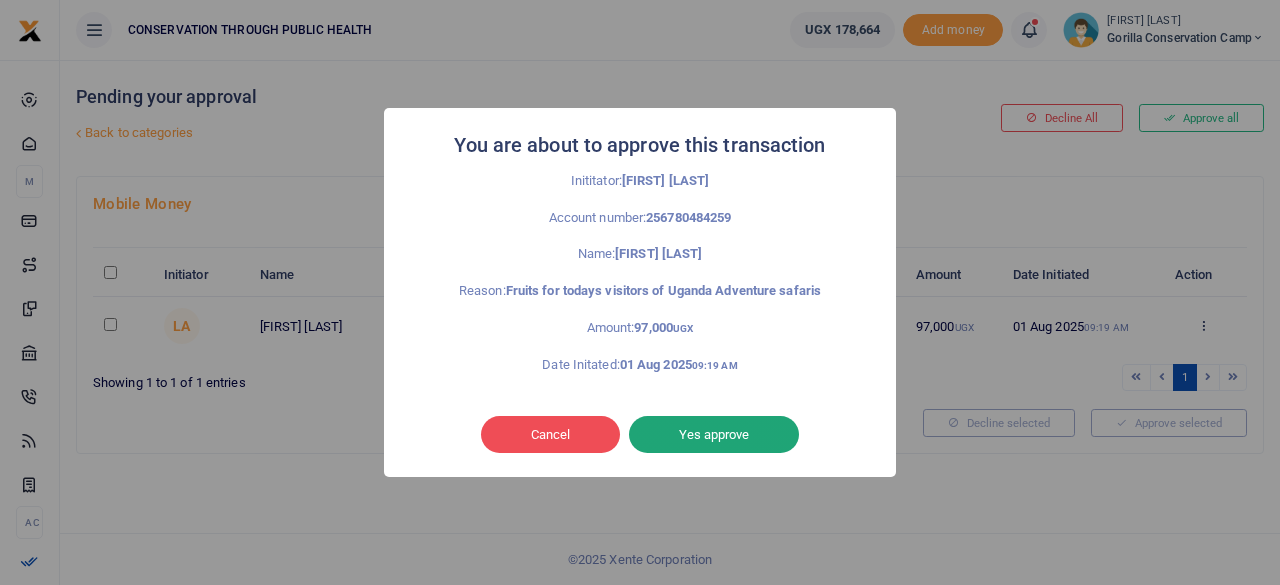 click on "Yes approve" at bounding box center [714, 435] 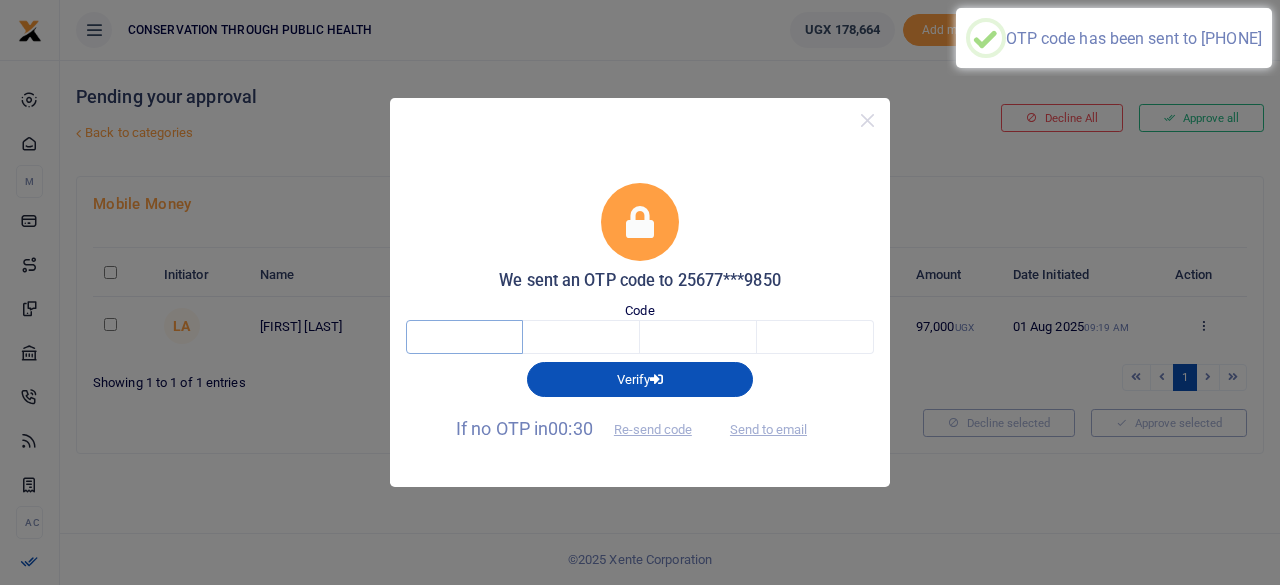 click at bounding box center [464, 337] 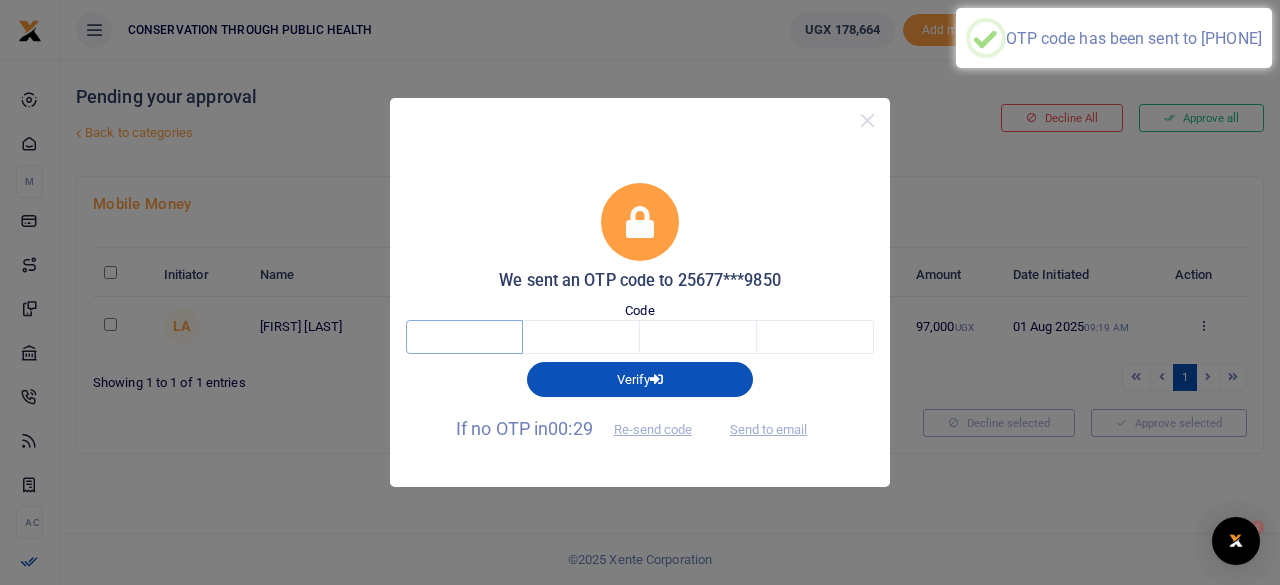 scroll, scrollTop: 0, scrollLeft: 0, axis: both 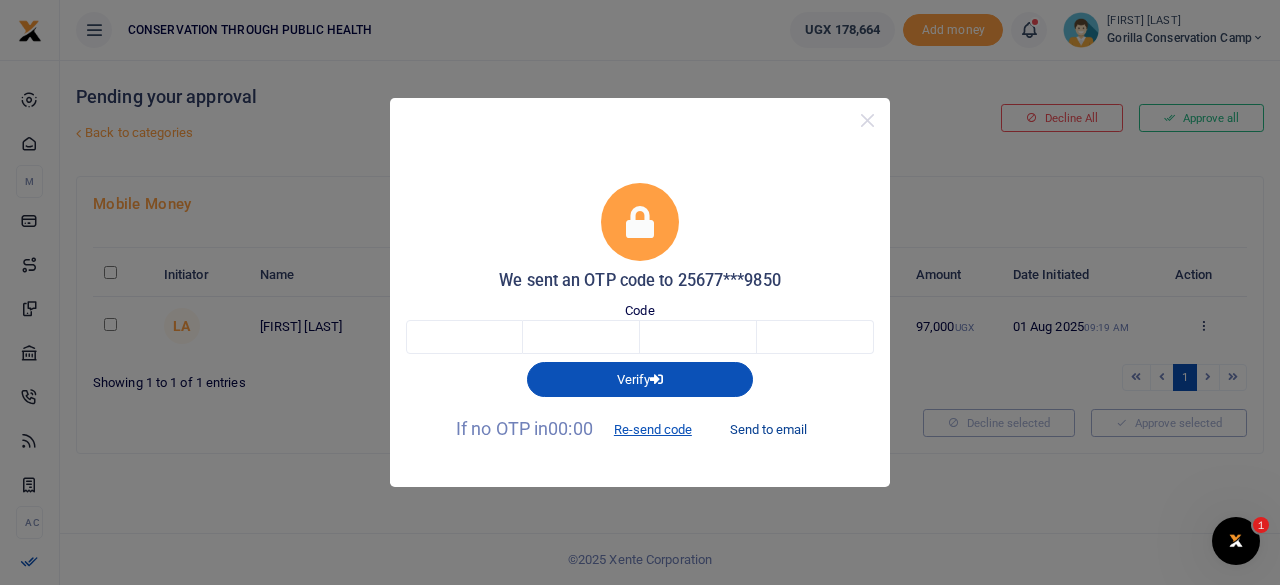 click on "Send to email" at bounding box center (768, 430) 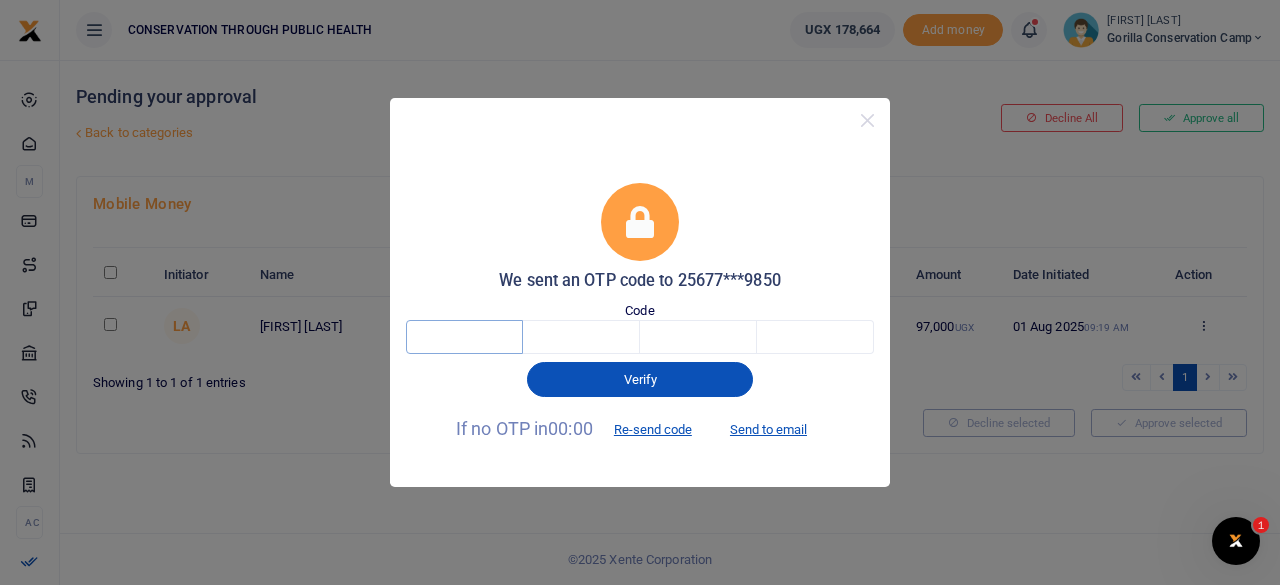 click at bounding box center [464, 337] 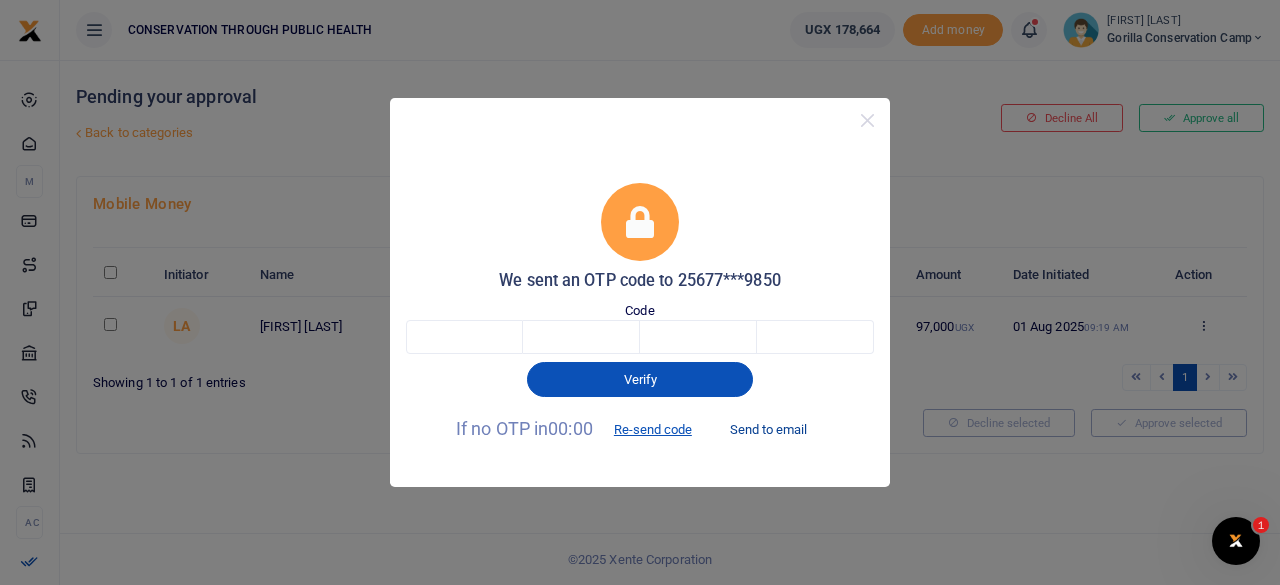 click on "Send to email" at bounding box center [768, 430] 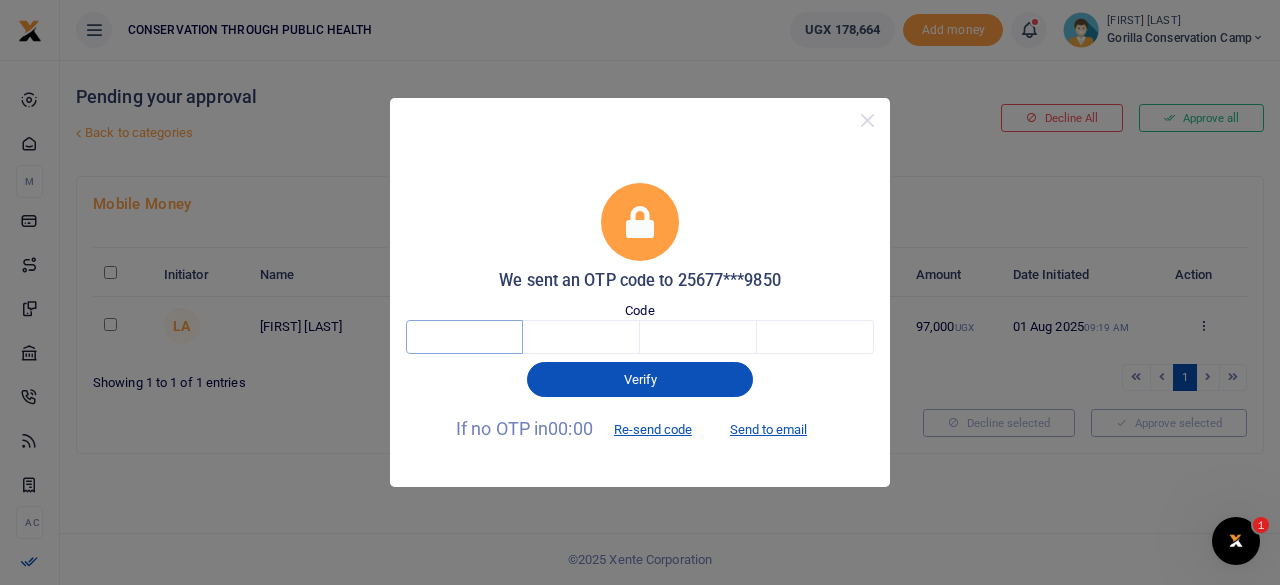 click at bounding box center (464, 337) 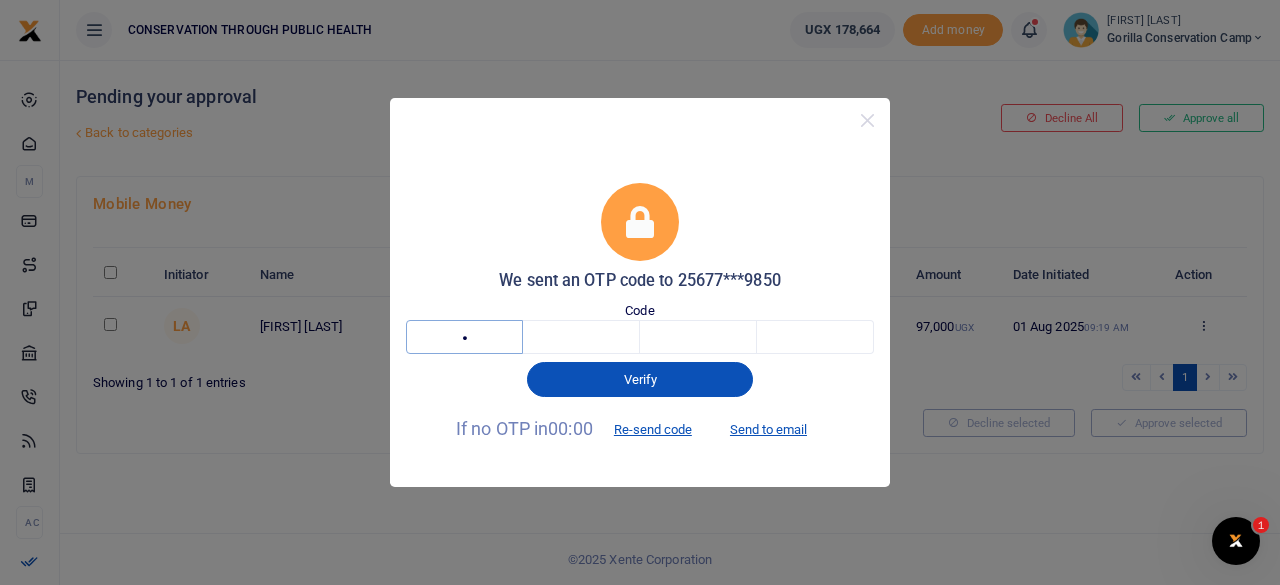 type on "9" 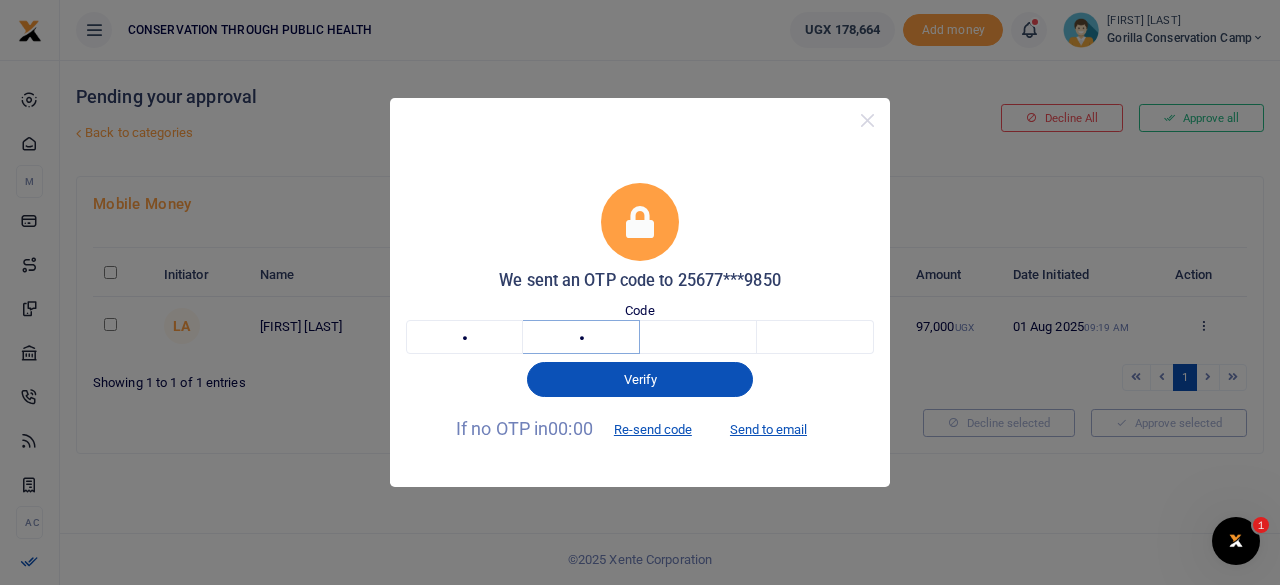 type on "4" 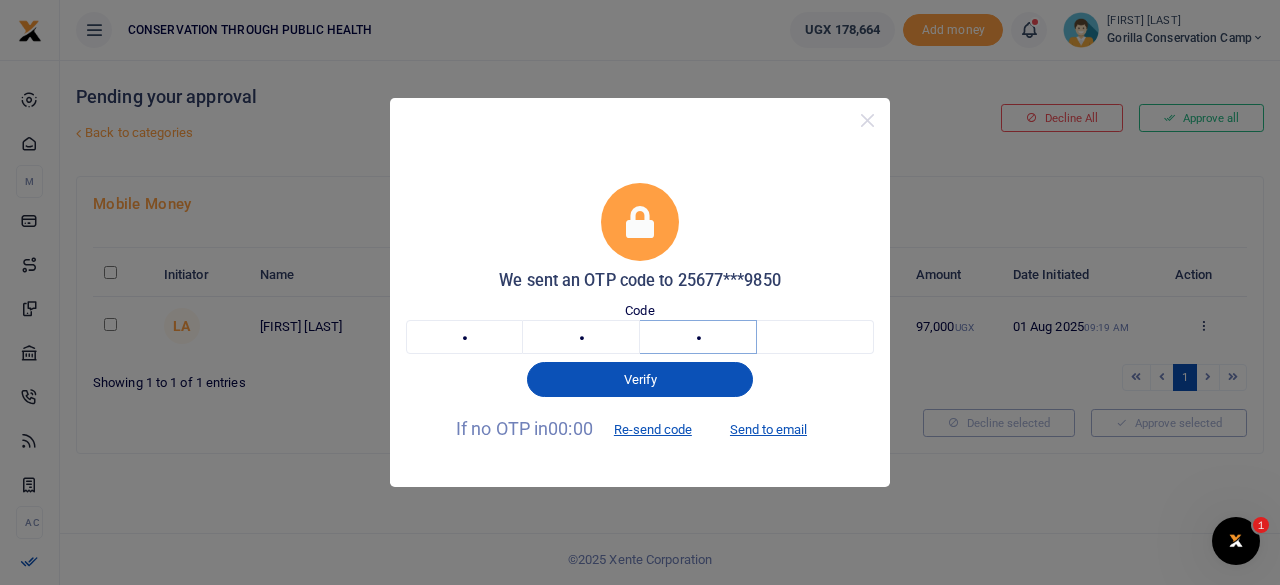 type on "7" 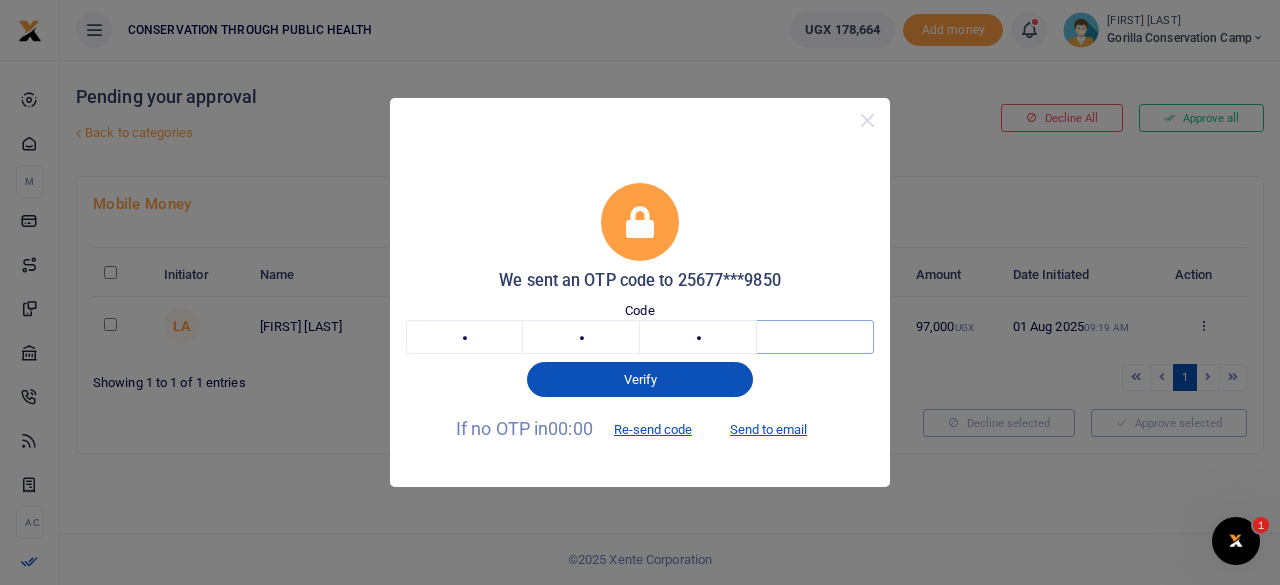 type on "7" 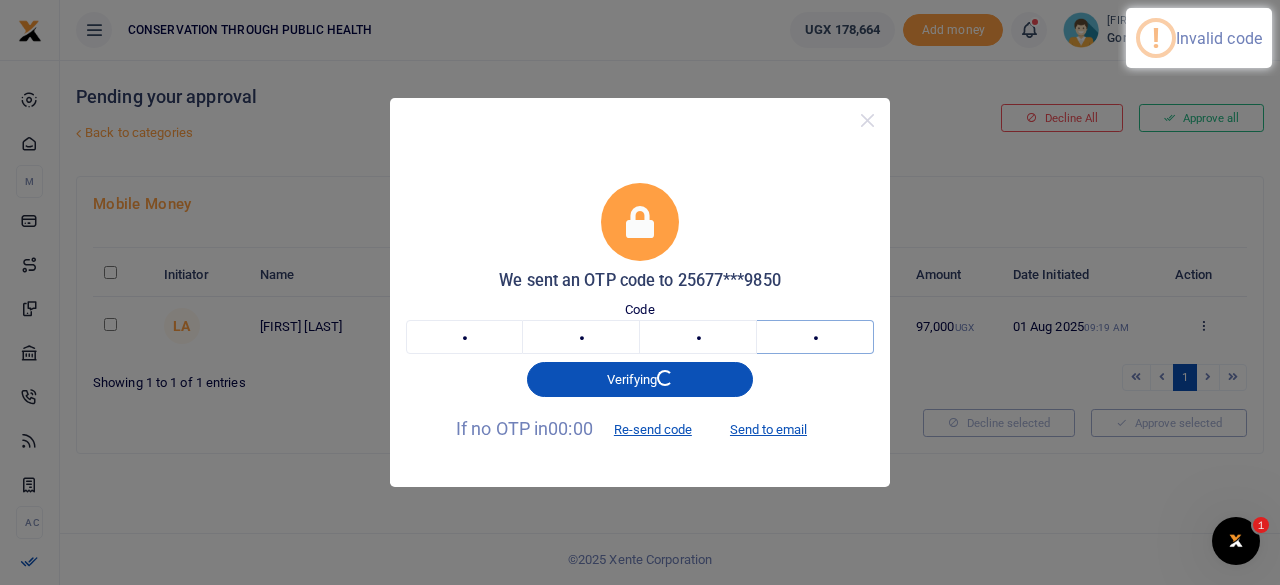 type 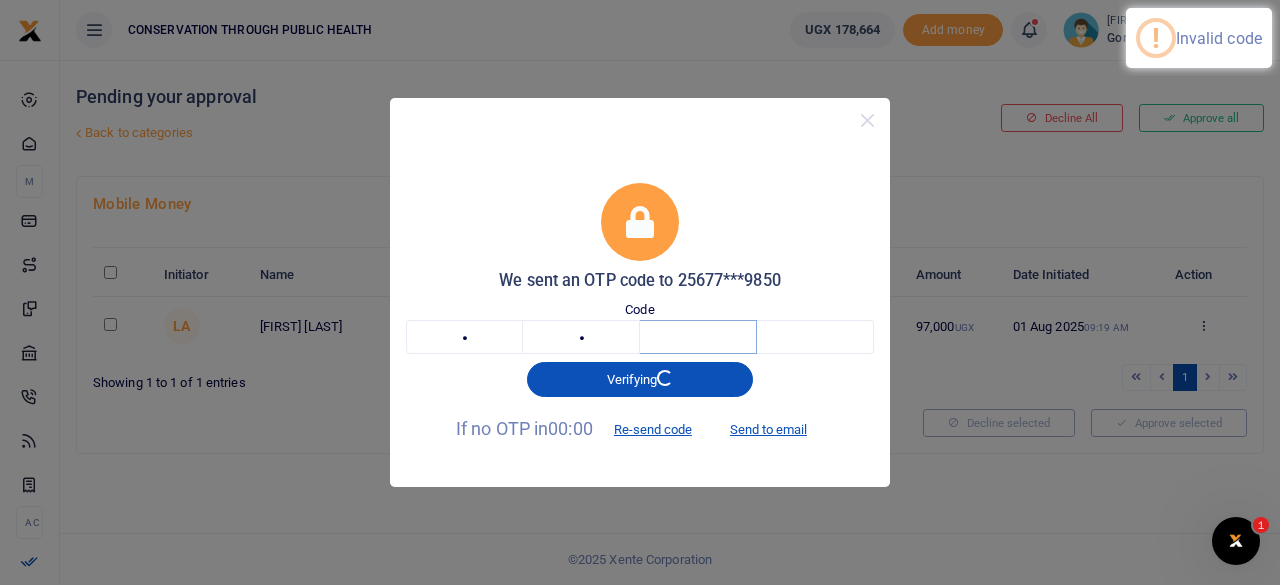 type 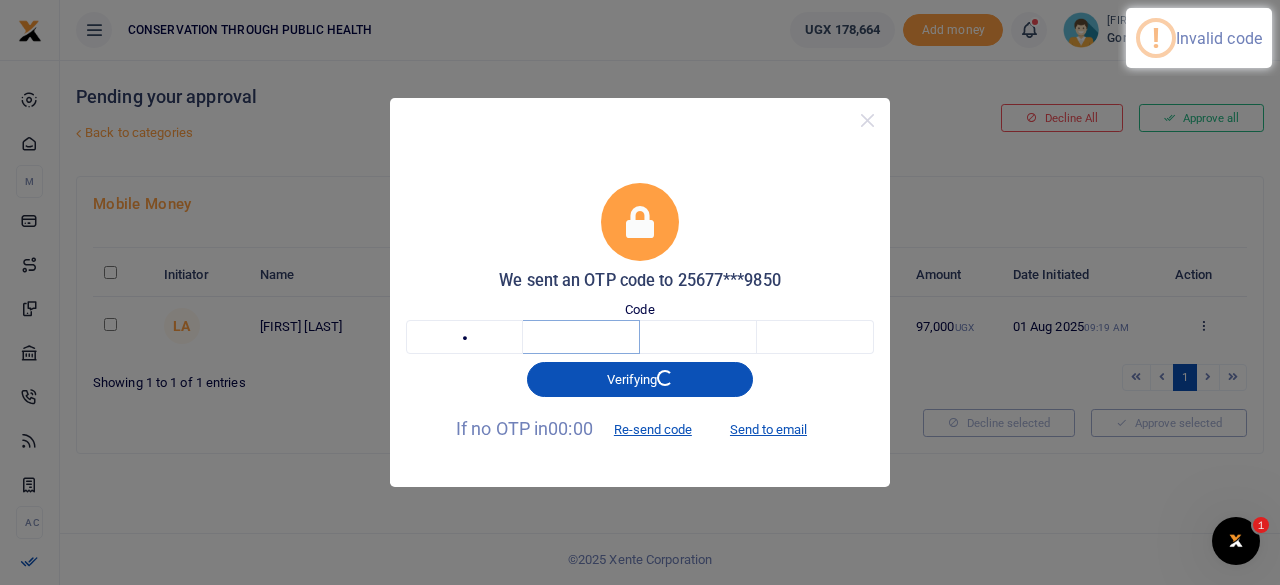 type 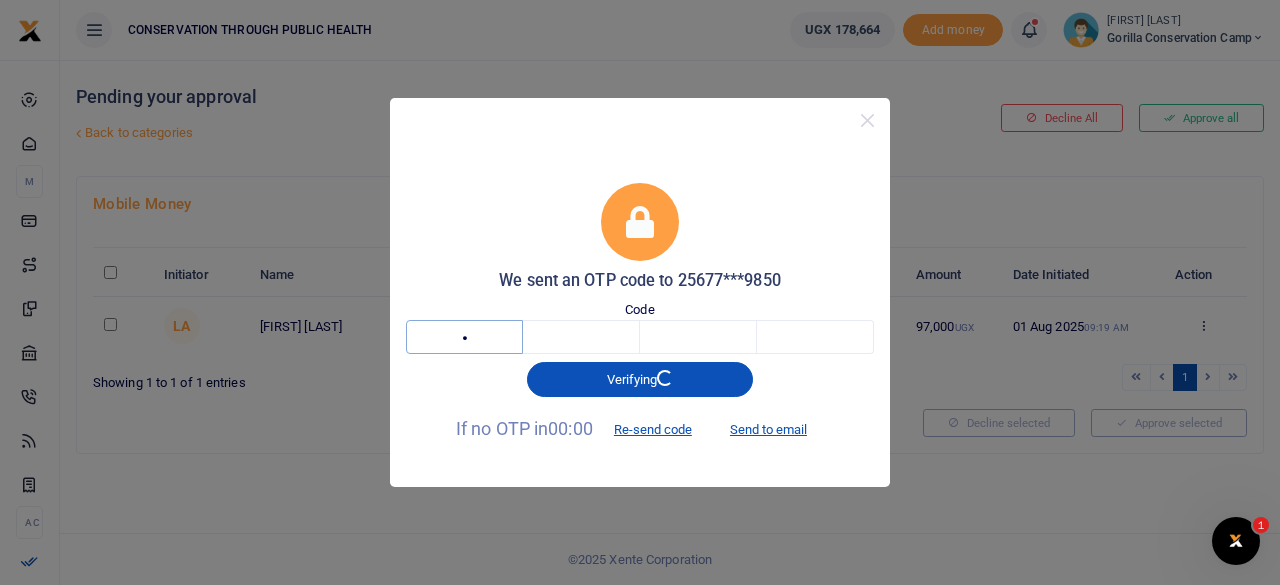 type on "7" 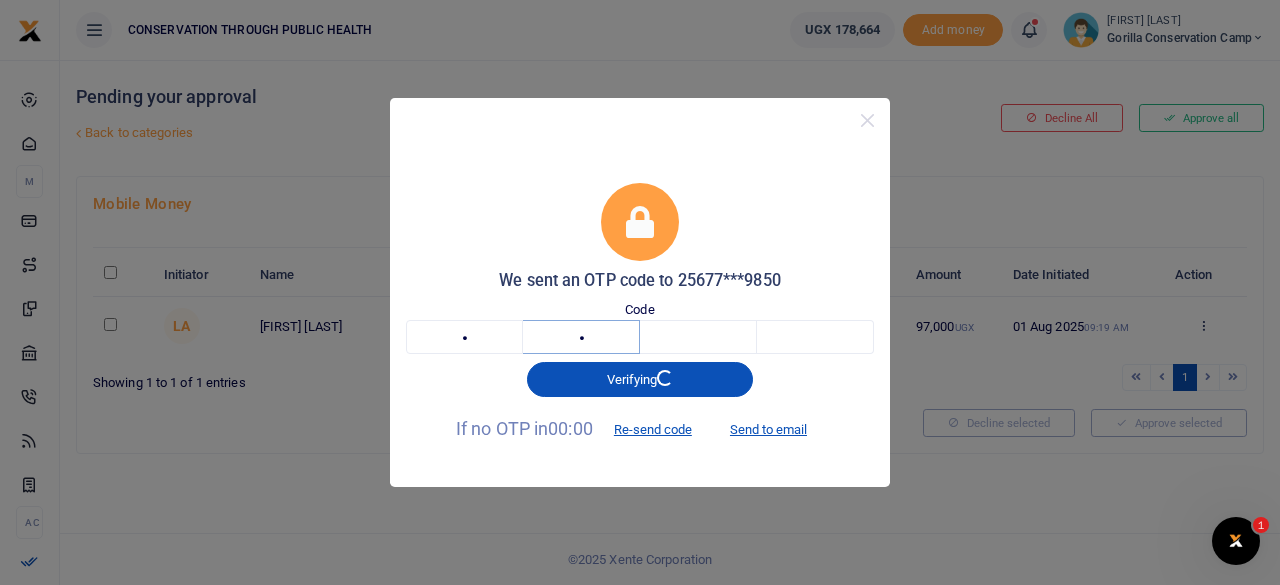 type on "8" 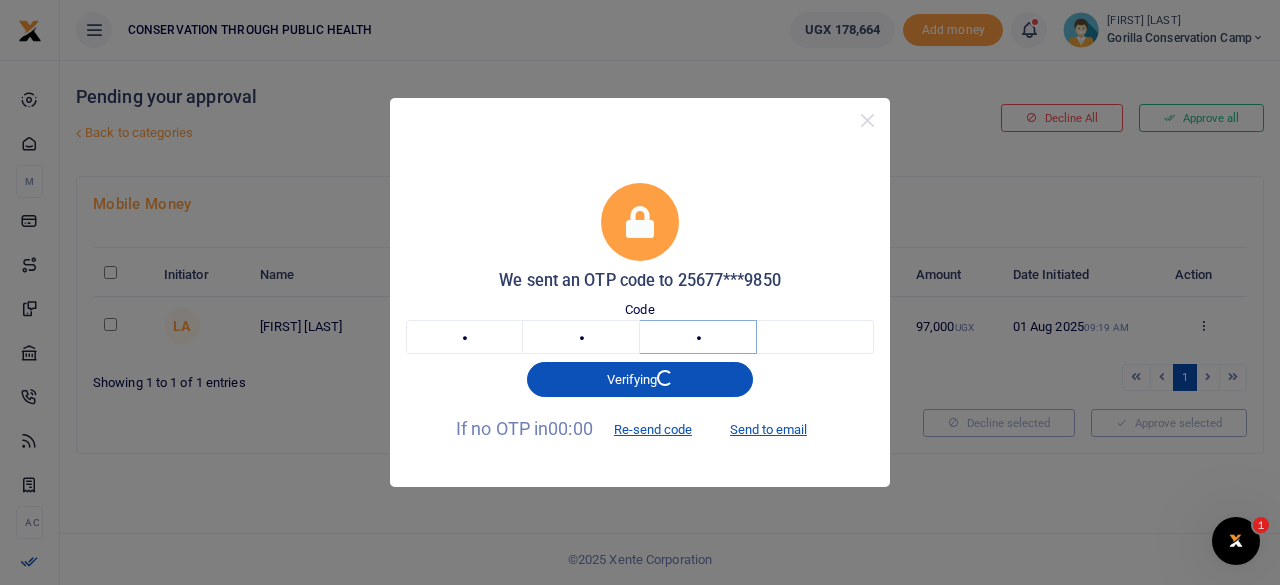 type on "5" 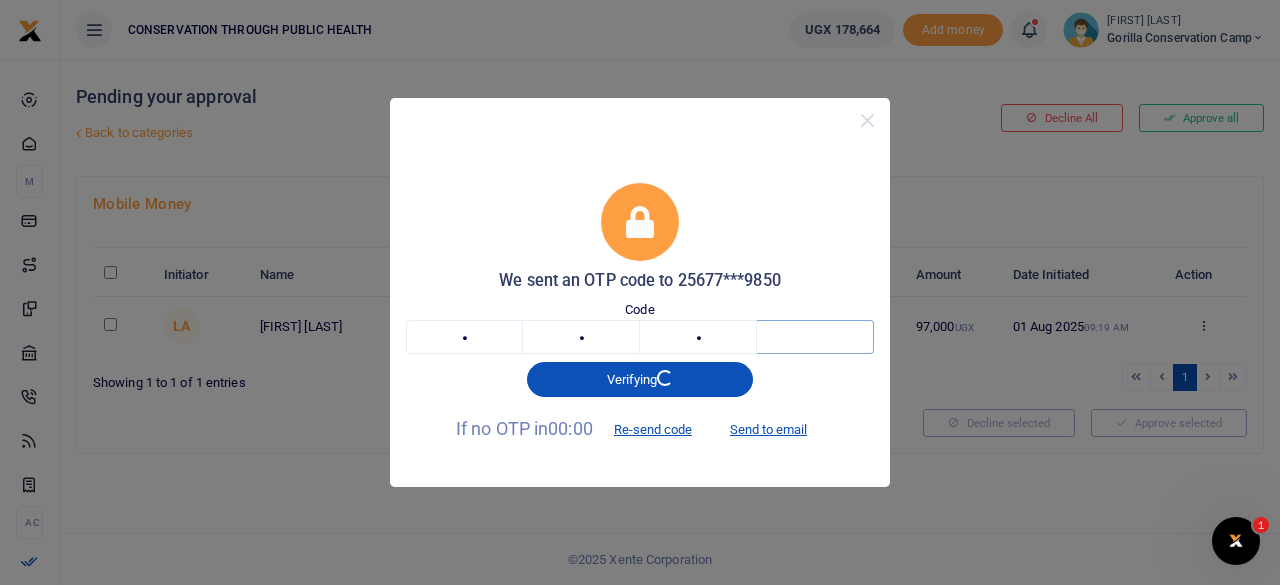 type on "6" 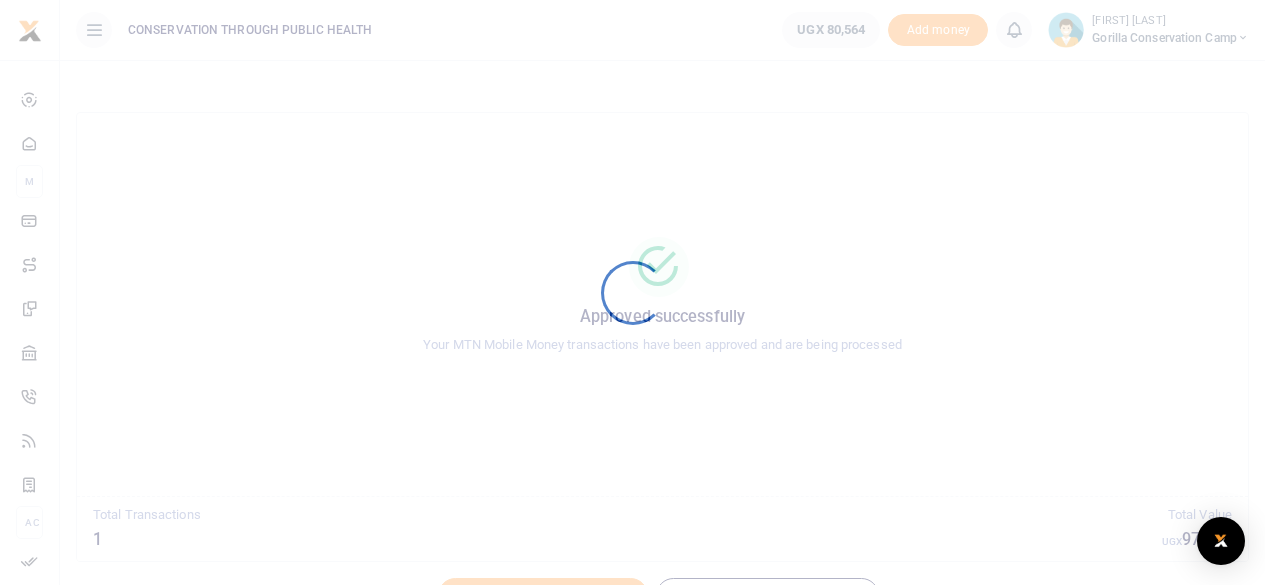 scroll, scrollTop: 0, scrollLeft: 0, axis: both 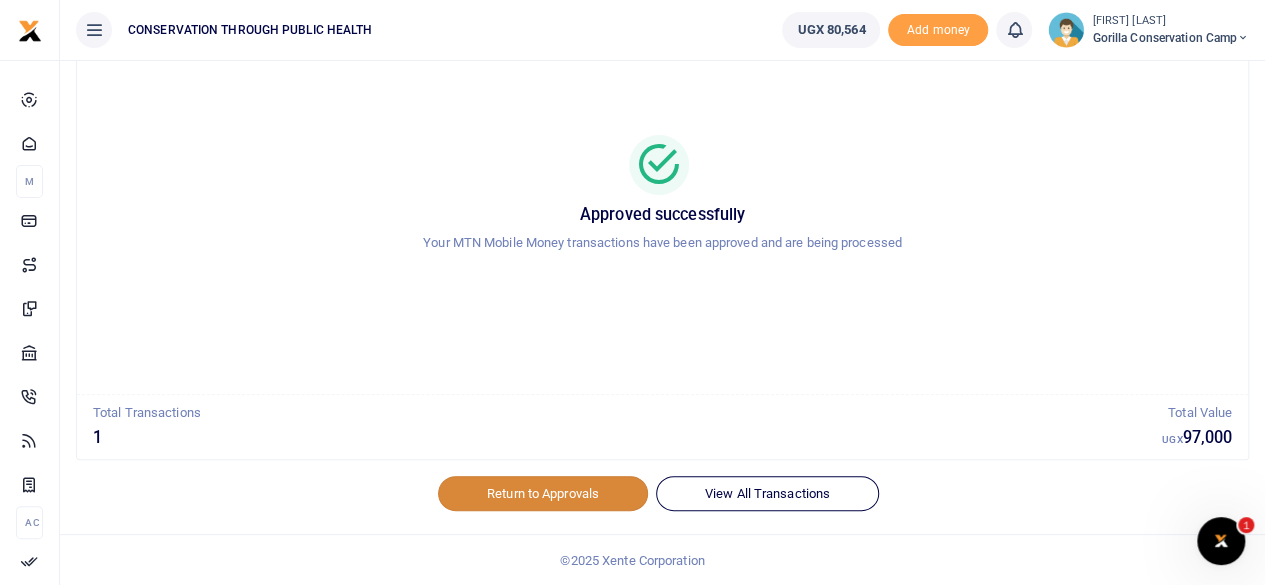 click on "Return to Approvals" at bounding box center (543, 493) 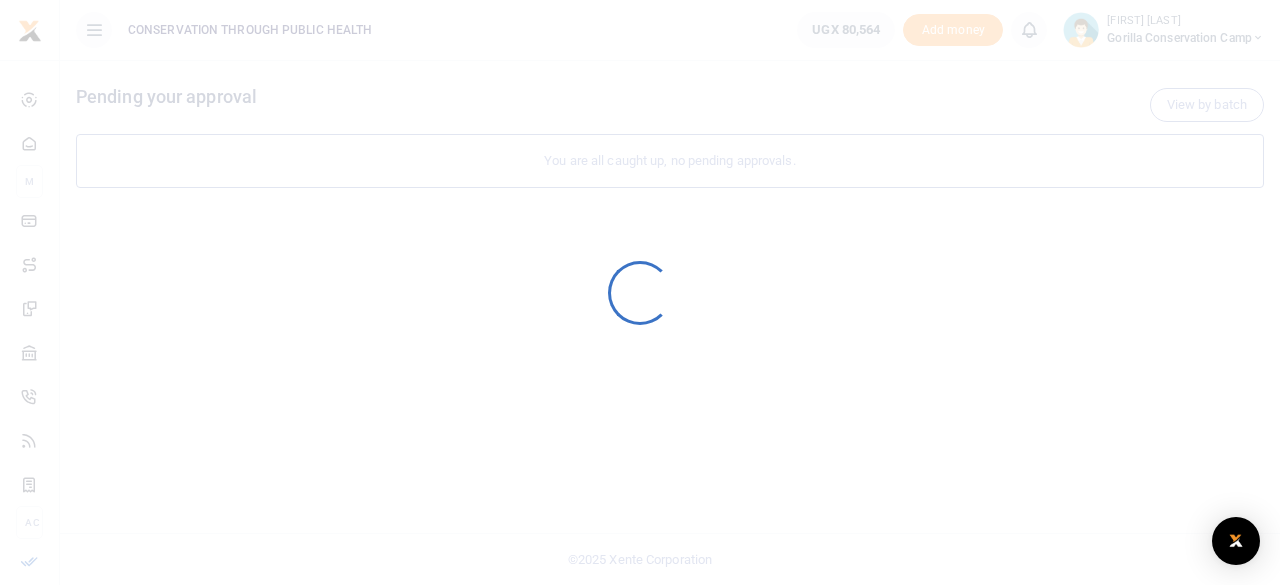 scroll, scrollTop: 0, scrollLeft: 0, axis: both 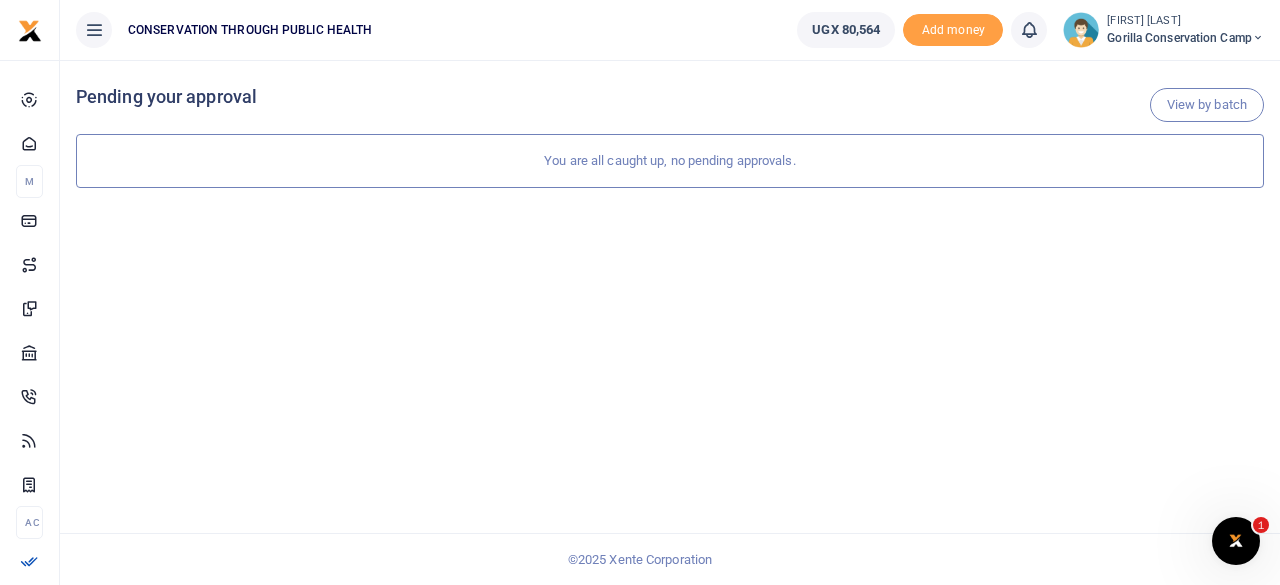 click on "Gorilla Conservation Camp" at bounding box center (1185, 38) 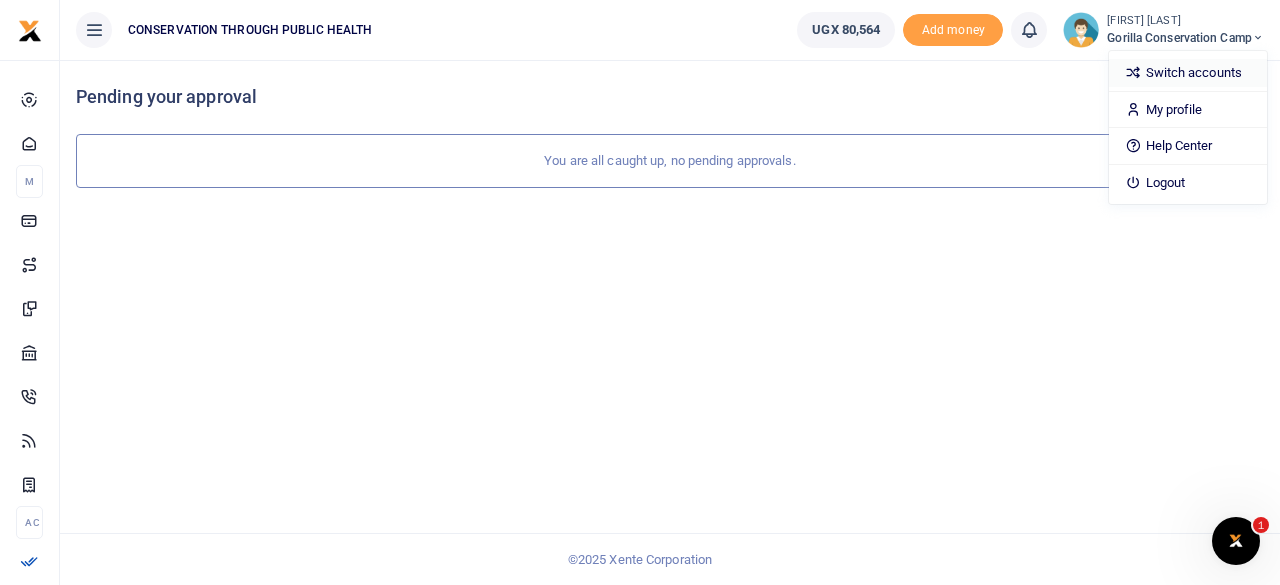 click on "Switch accounts" at bounding box center [1188, 73] 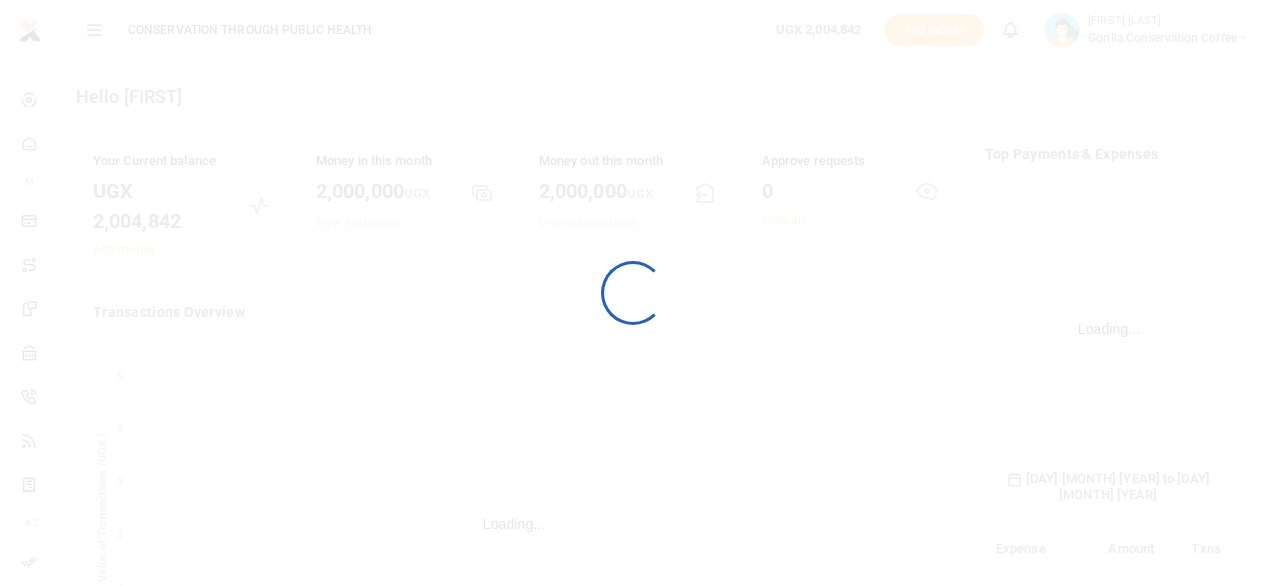 scroll, scrollTop: 0, scrollLeft: 0, axis: both 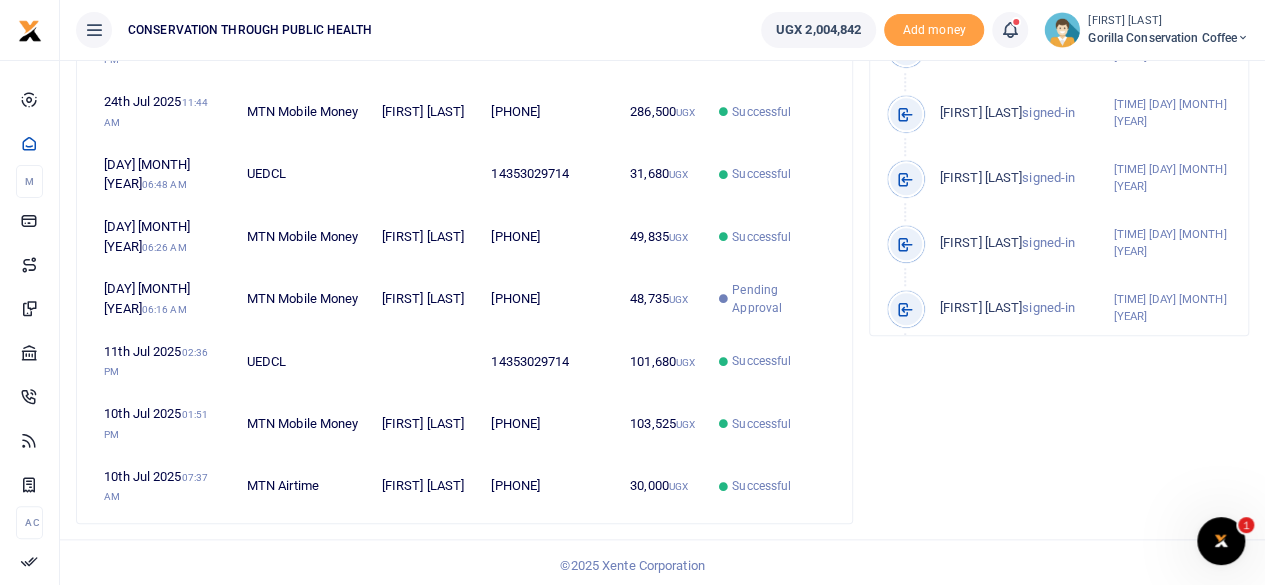 click on "Gorilla Conservation Coffee" at bounding box center (1168, 38) 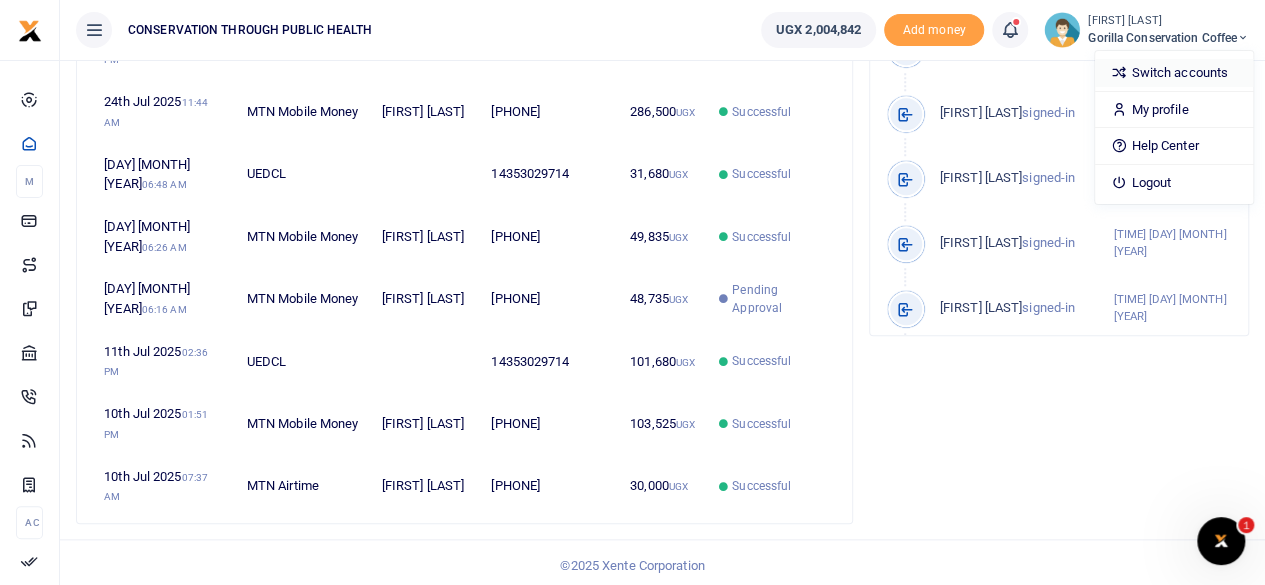 click on "Switch accounts" at bounding box center (1174, 73) 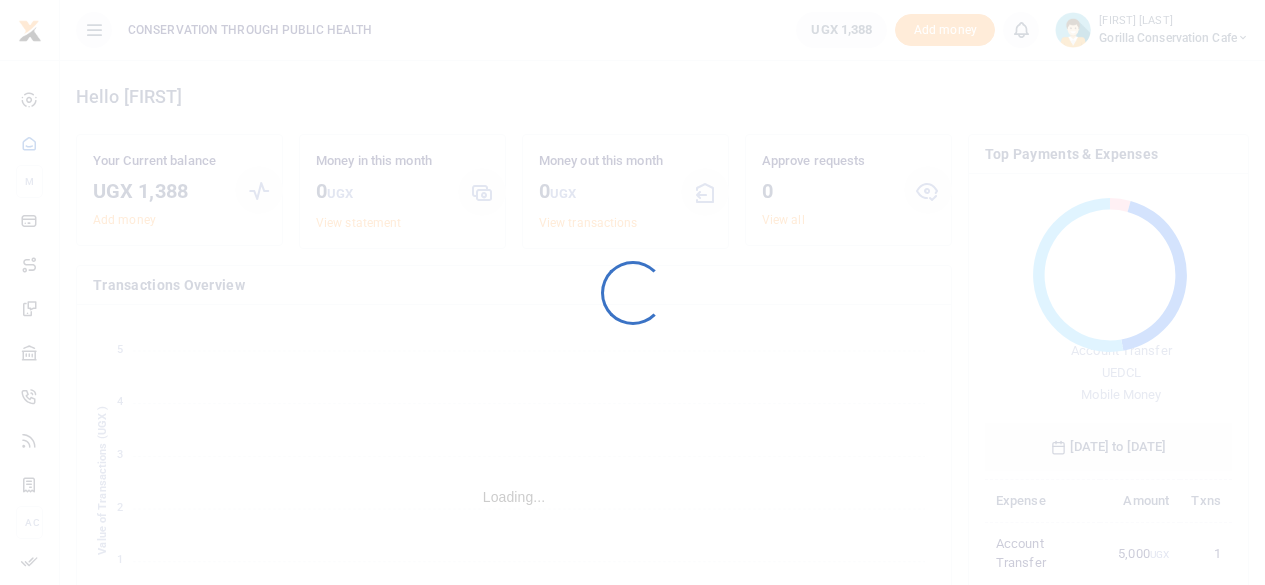 scroll, scrollTop: 0, scrollLeft: 0, axis: both 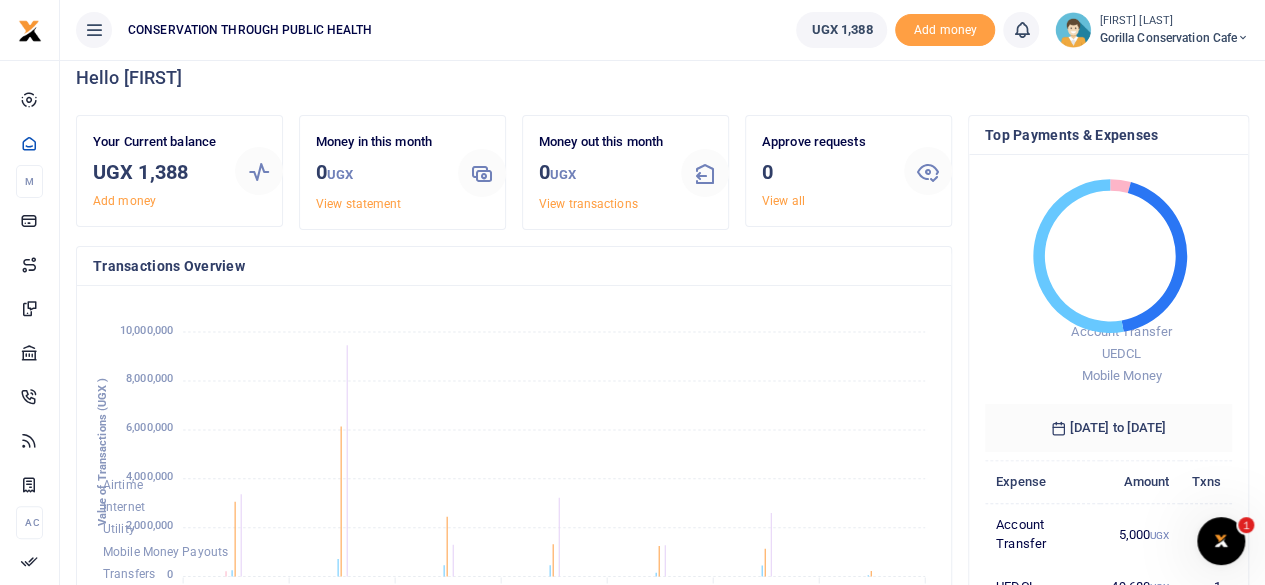 click on "Gorilla Conservation Cafe" at bounding box center (1174, 38) 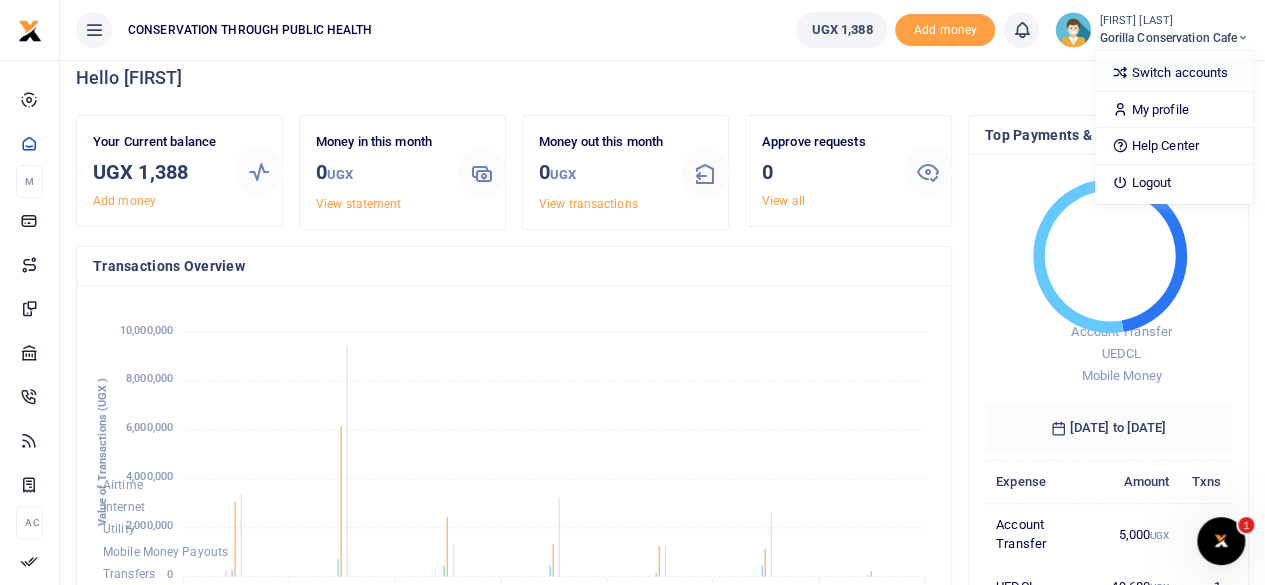 click on "Switch accounts" at bounding box center [1174, 73] 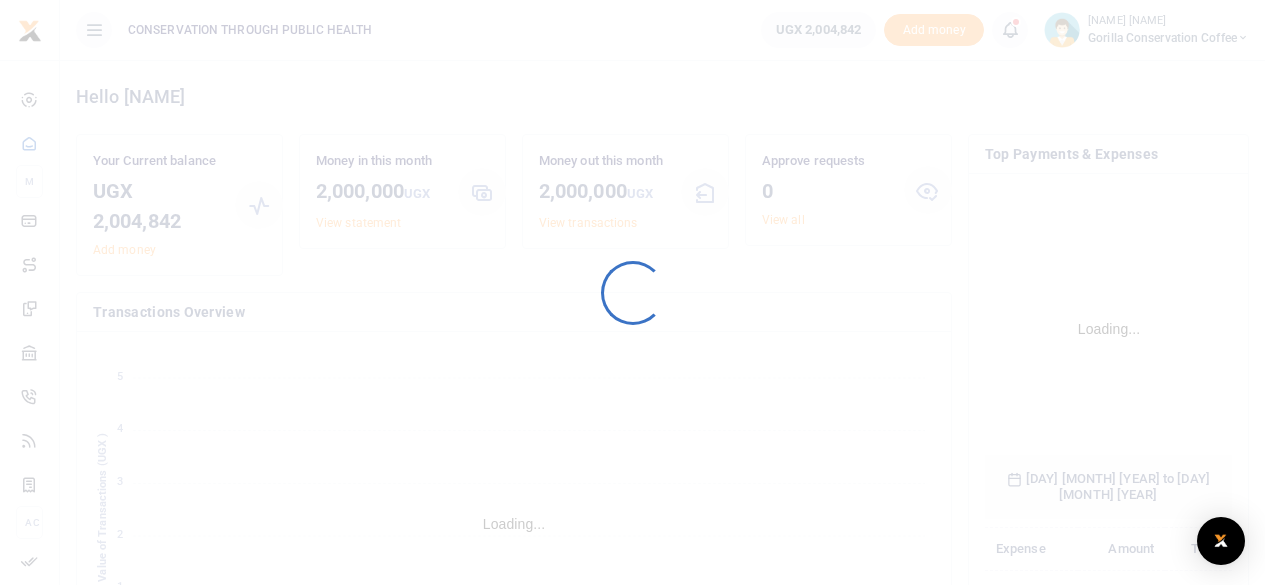 scroll, scrollTop: 0, scrollLeft: 0, axis: both 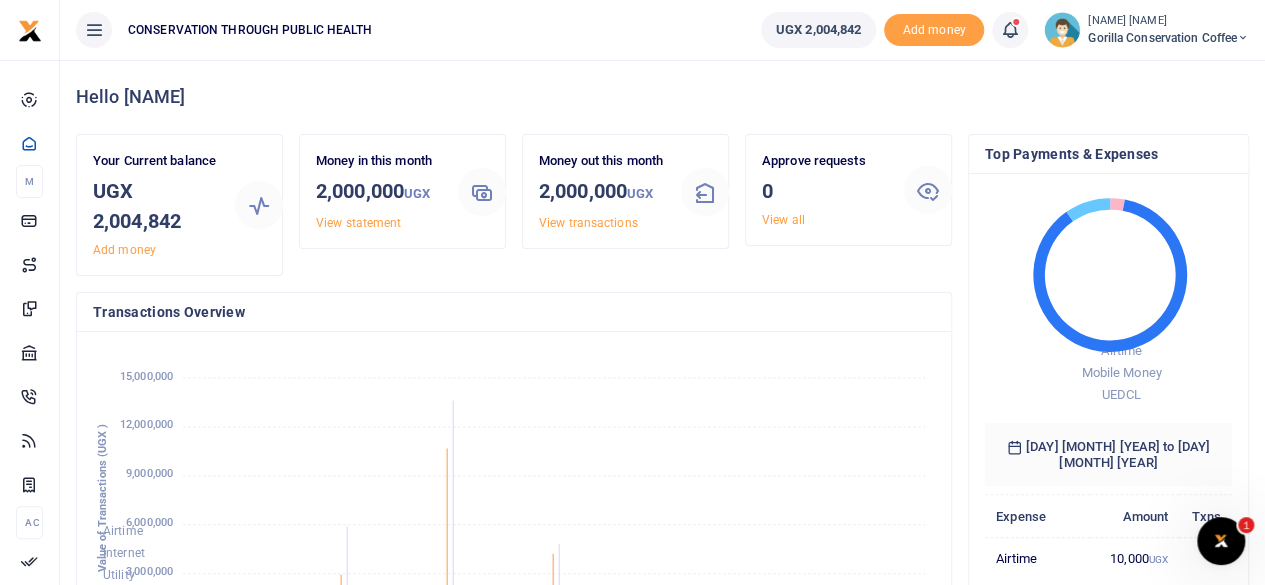 click on "Gorilla Conservation Coffee" at bounding box center [1168, 38] 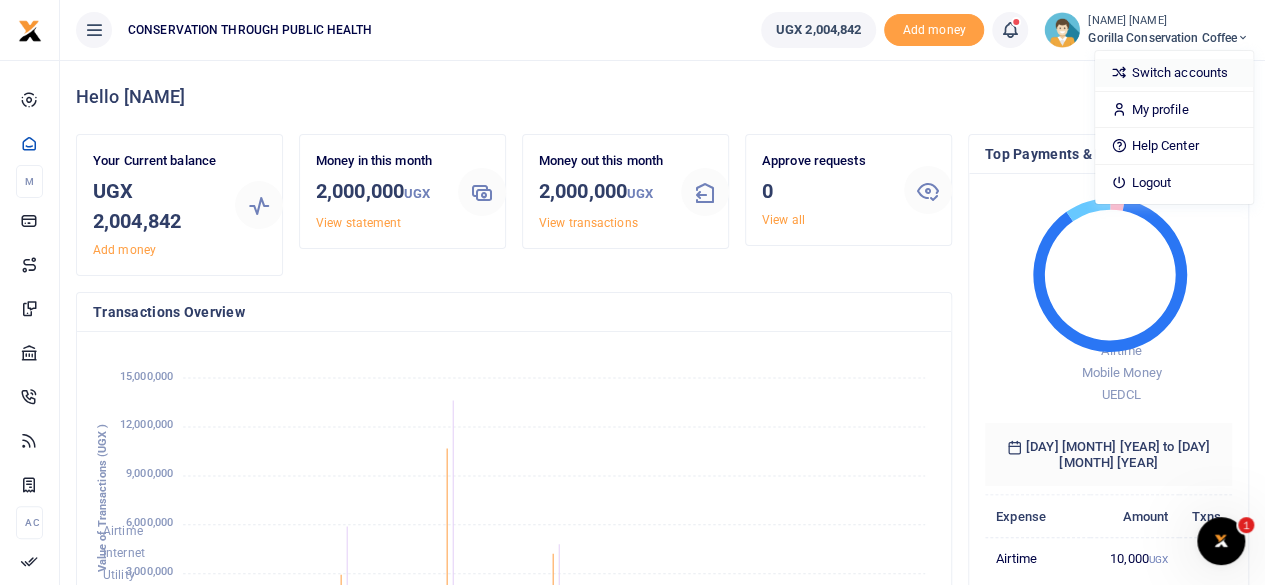 click on "Switch accounts" at bounding box center [1174, 73] 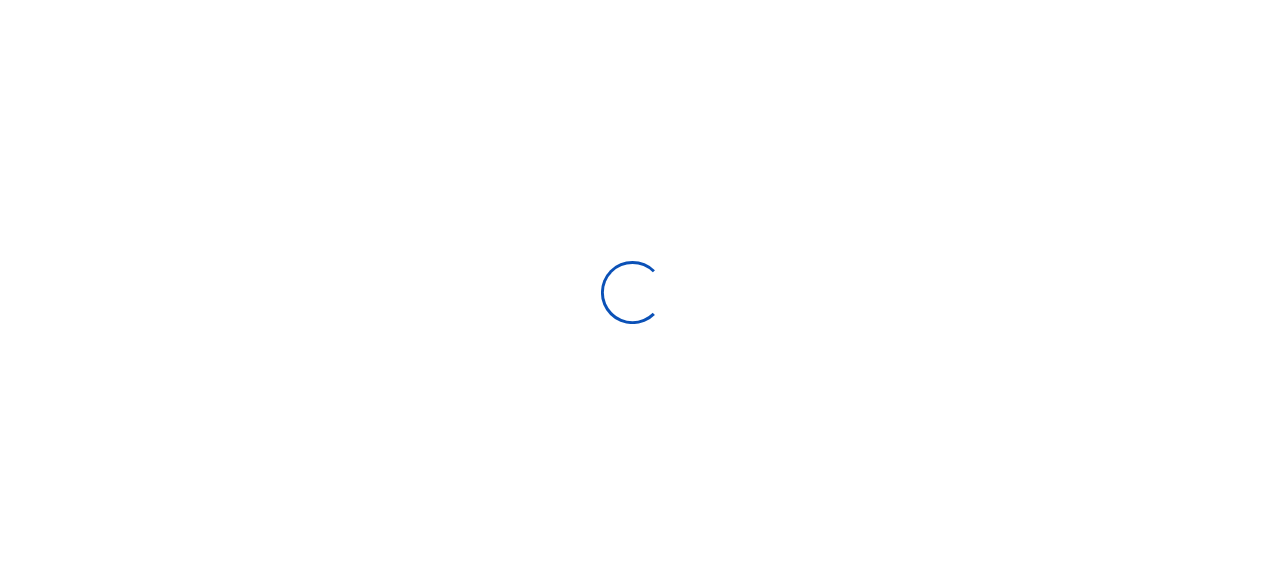 scroll, scrollTop: 0, scrollLeft: 0, axis: both 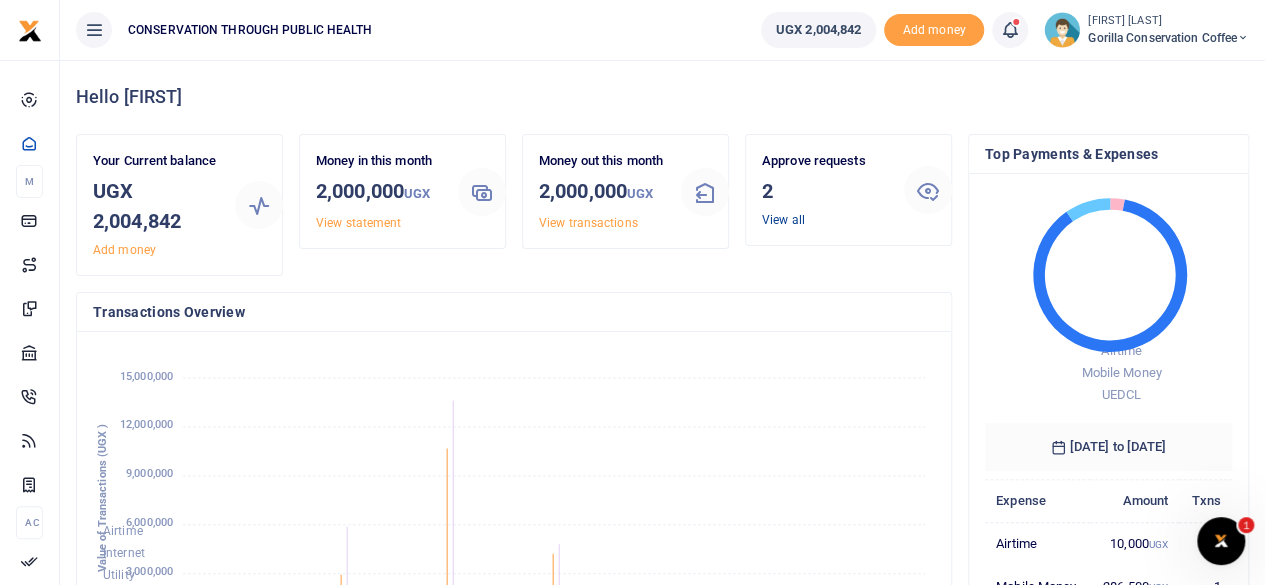 click on "View all" at bounding box center [783, 220] 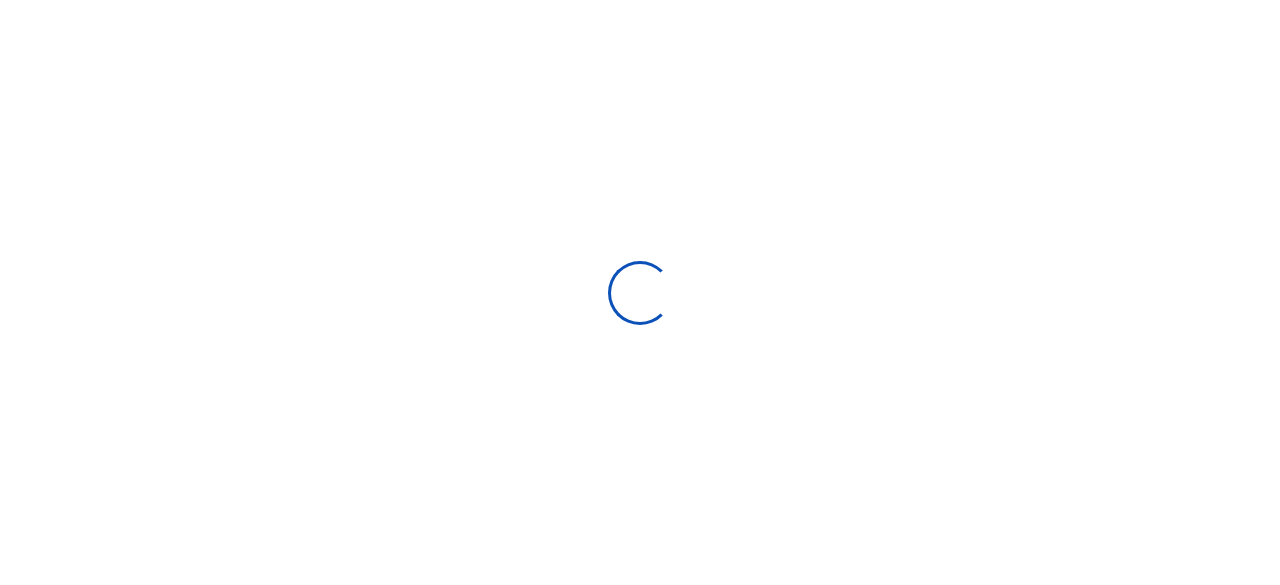 scroll, scrollTop: 0, scrollLeft: 0, axis: both 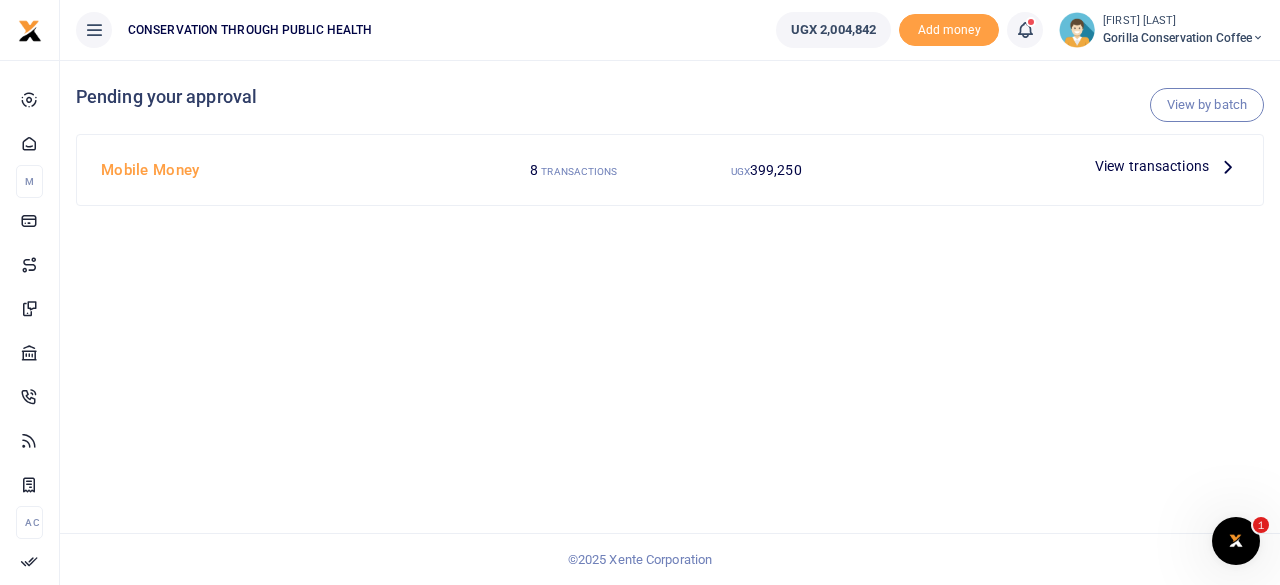 click at bounding box center (1228, 166) 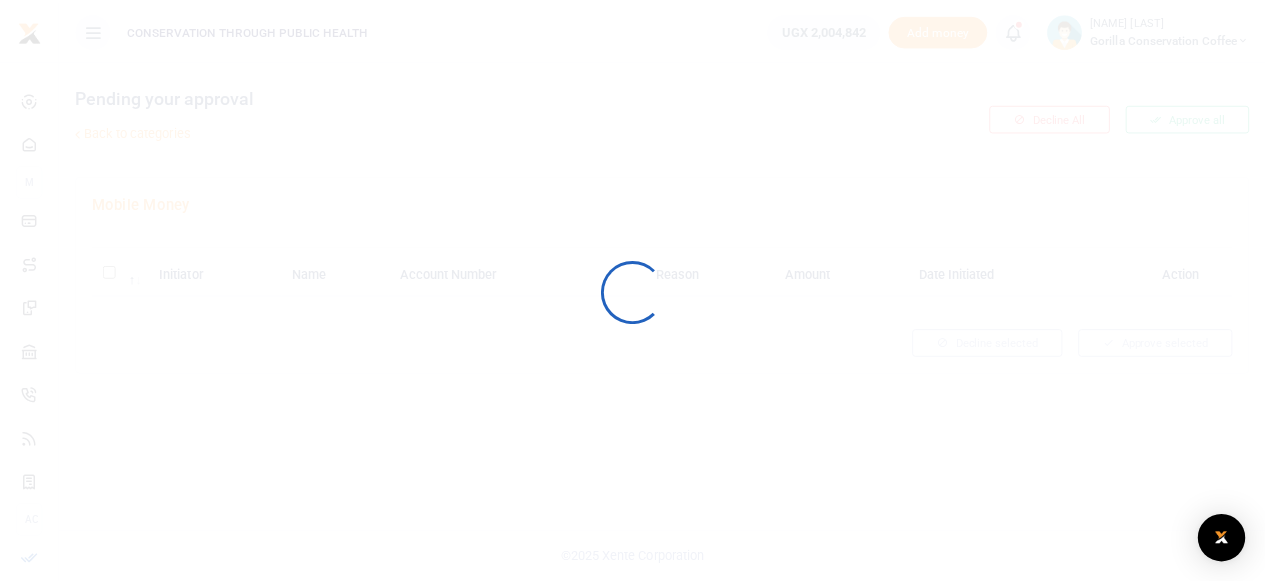scroll, scrollTop: 0, scrollLeft: 0, axis: both 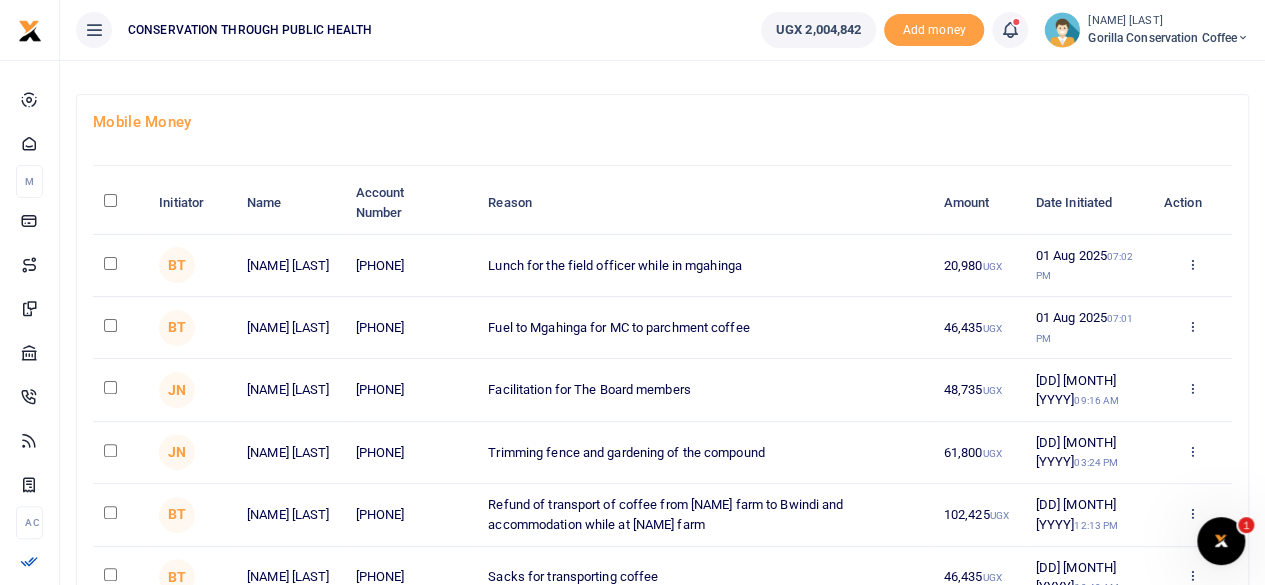 click at bounding box center (110, 263) 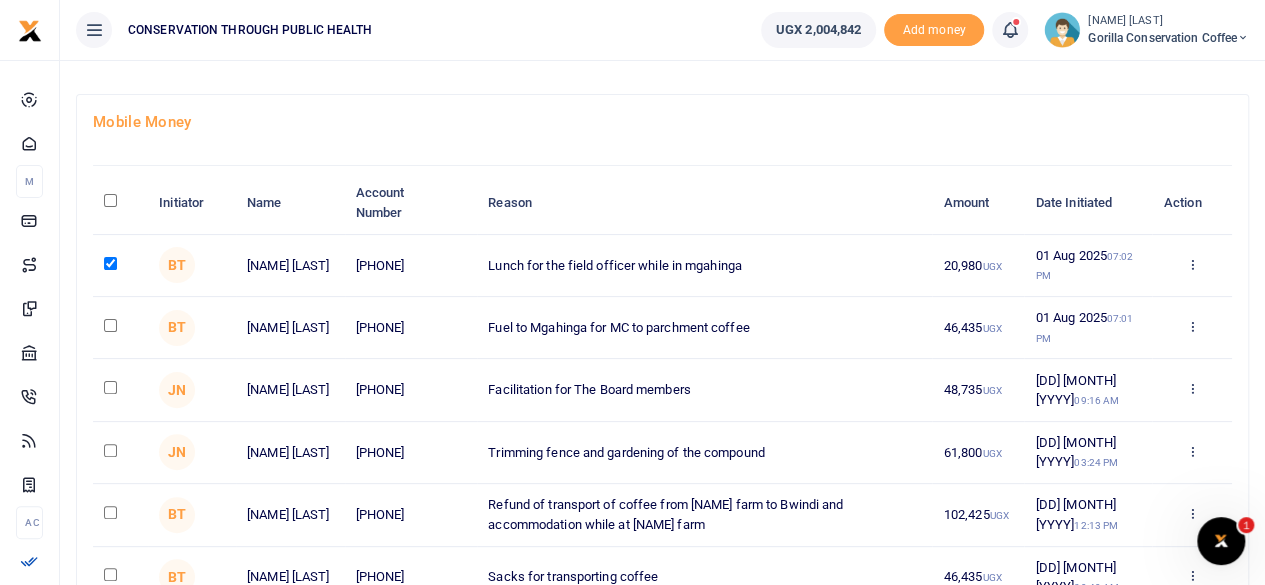 click at bounding box center [110, 325] 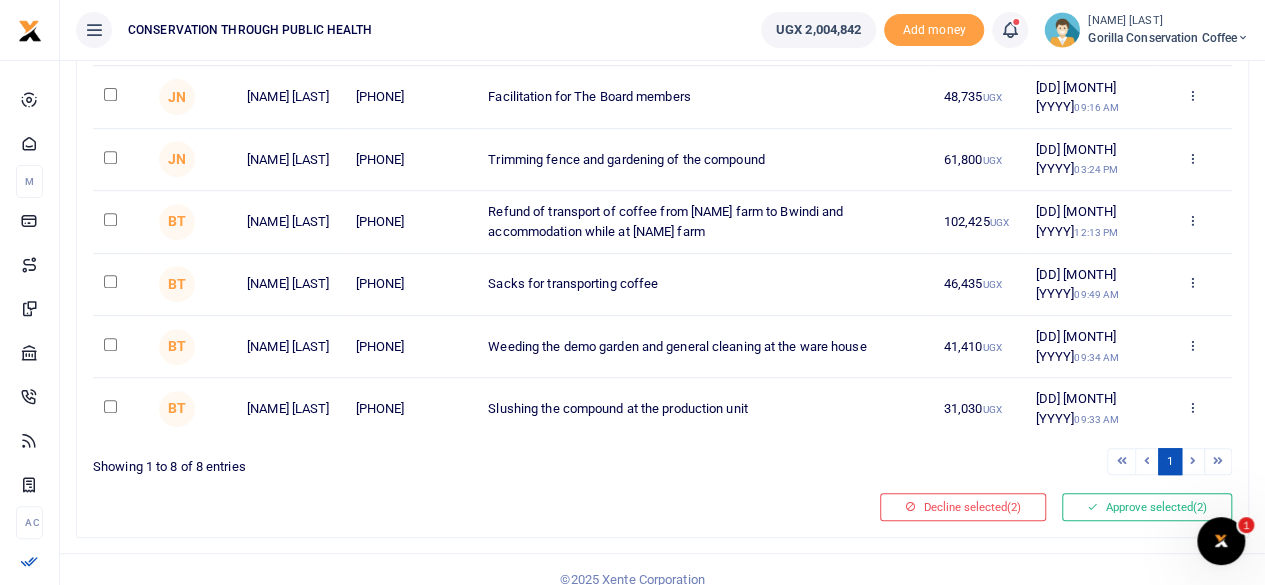 scroll, scrollTop: 390, scrollLeft: 0, axis: vertical 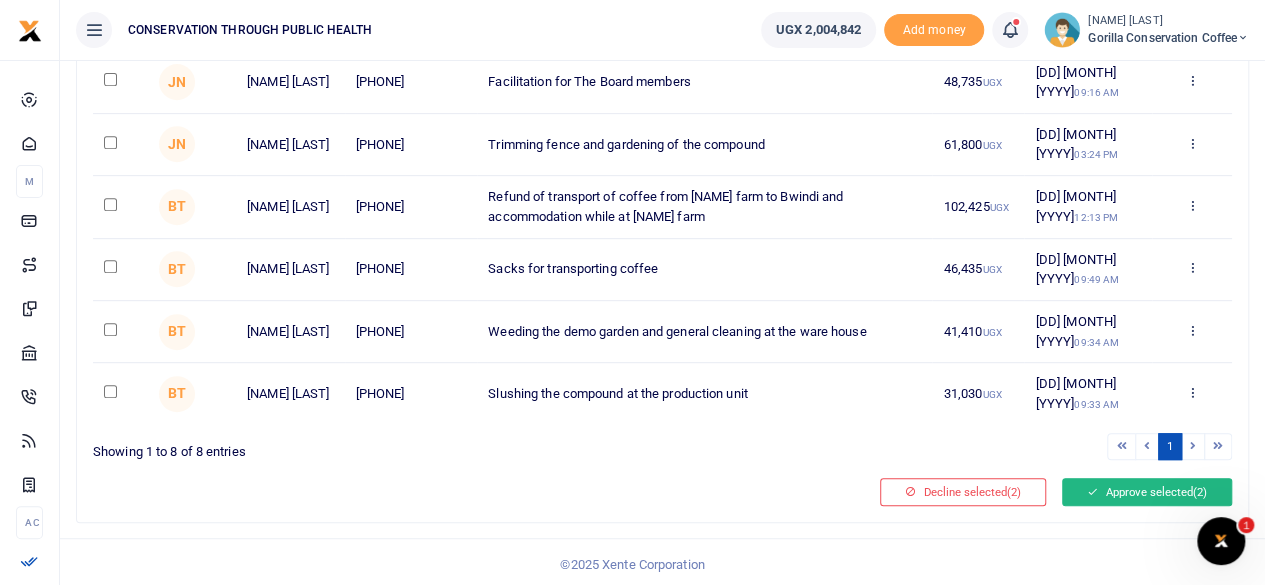 click on "Approve selected  (2)" at bounding box center (1147, 492) 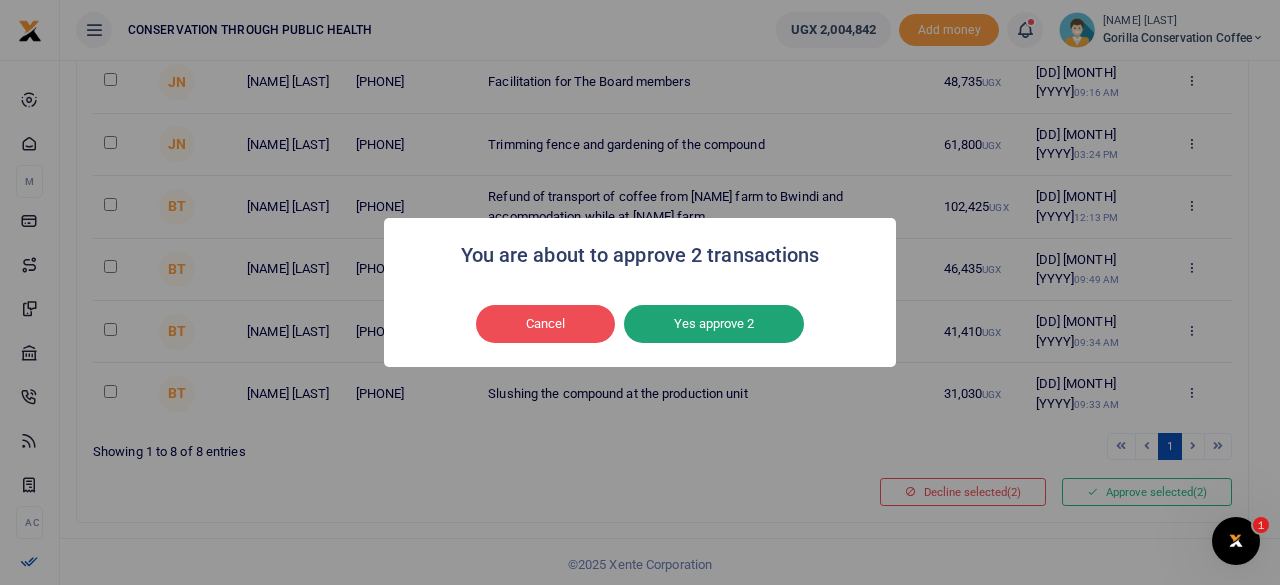 click on "Yes approve 2" at bounding box center [714, 324] 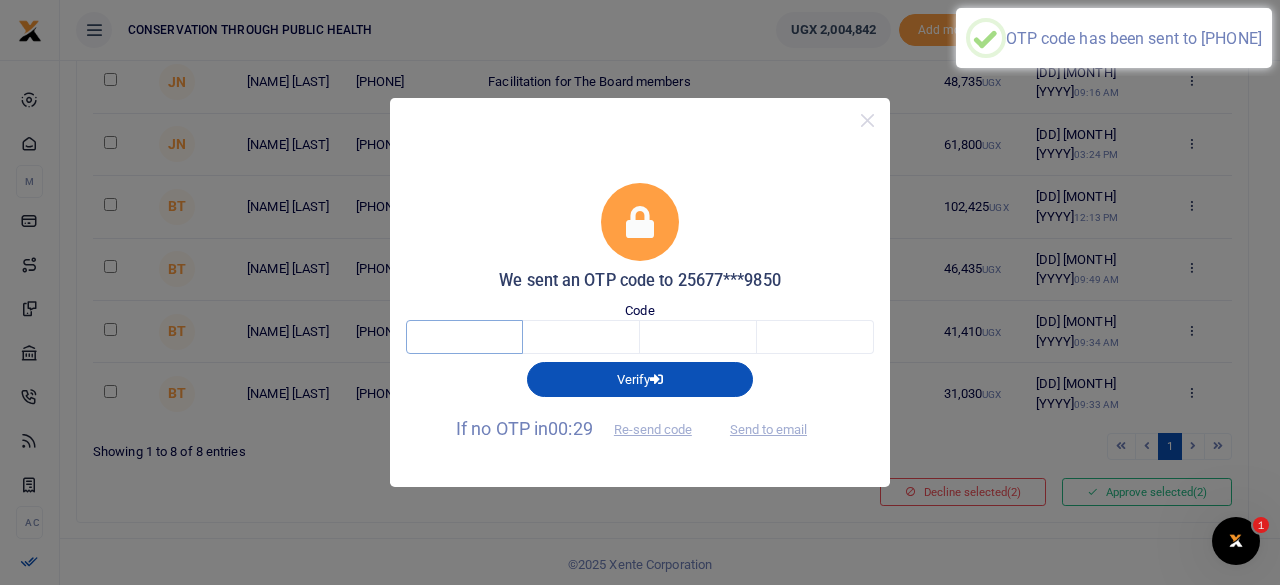 click at bounding box center [464, 337] 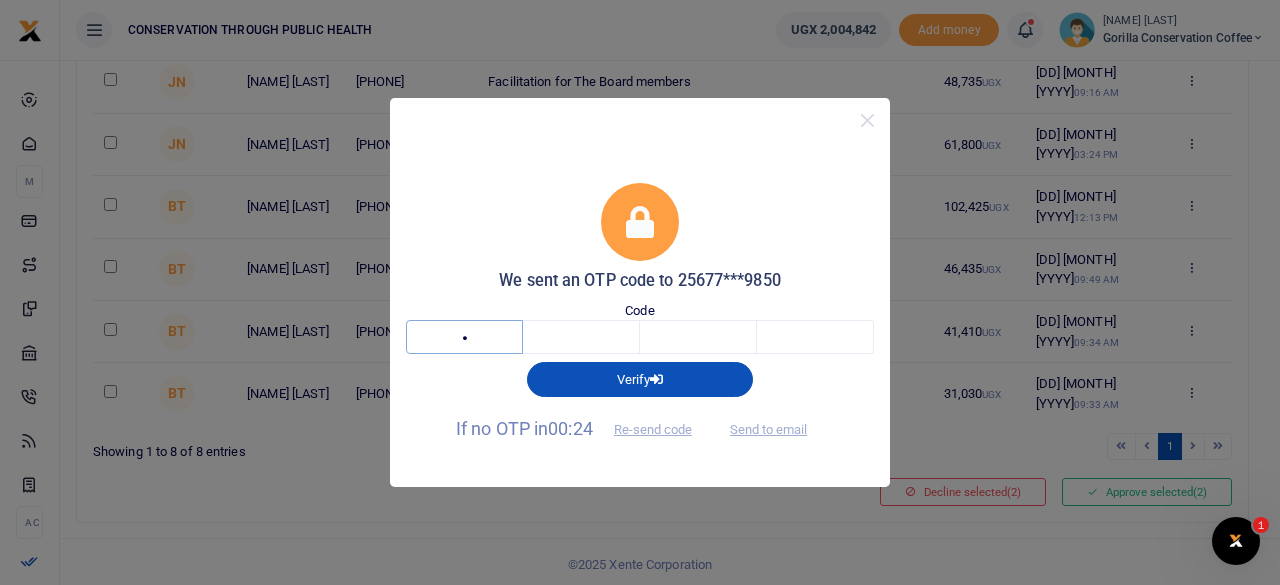 type on "3" 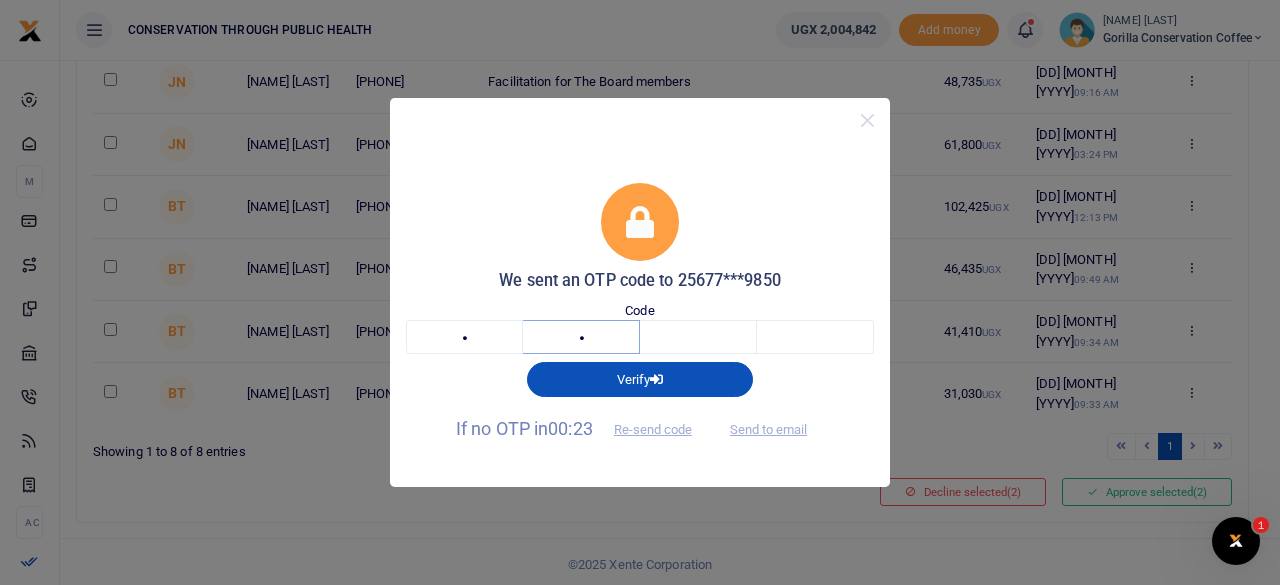type on "3" 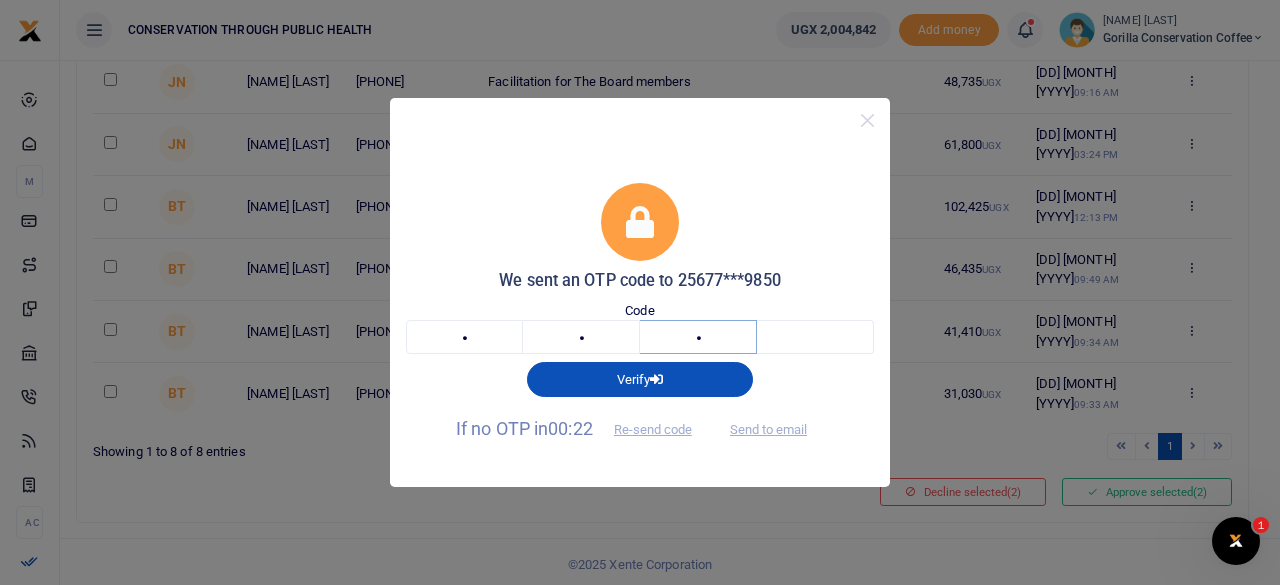type on "8" 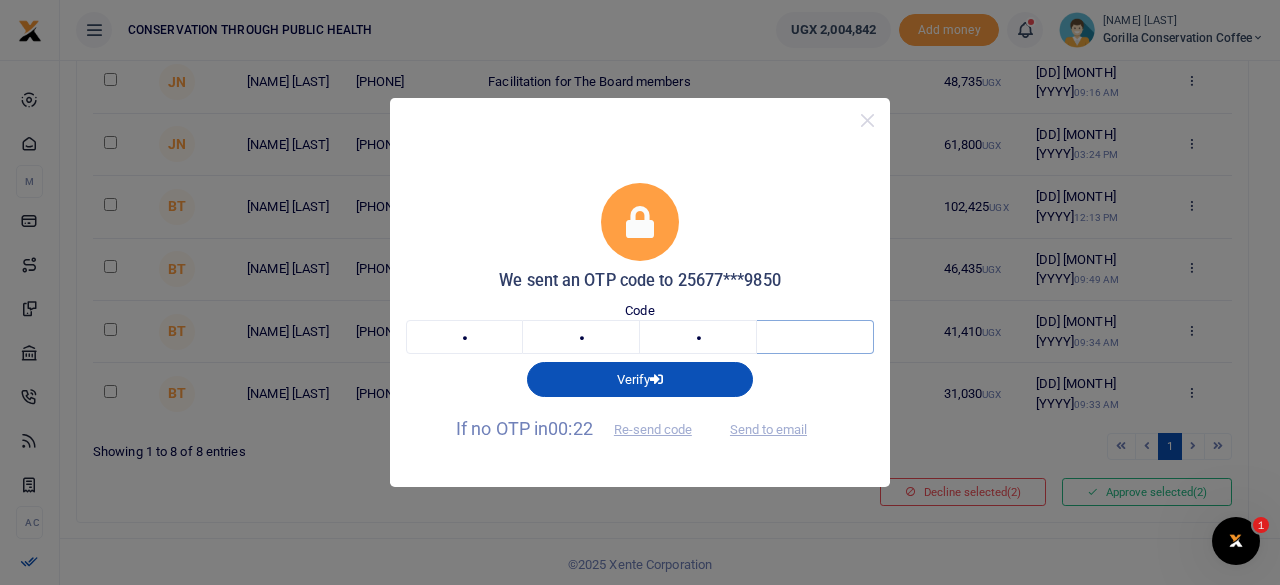 type on "4" 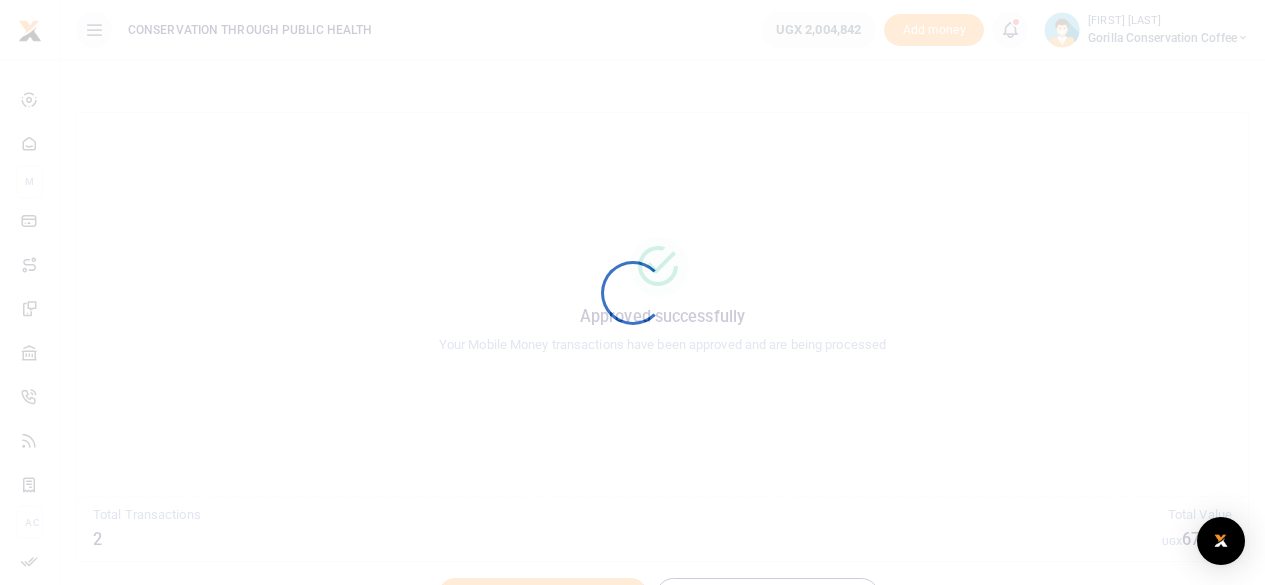 scroll, scrollTop: 0, scrollLeft: 0, axis: both 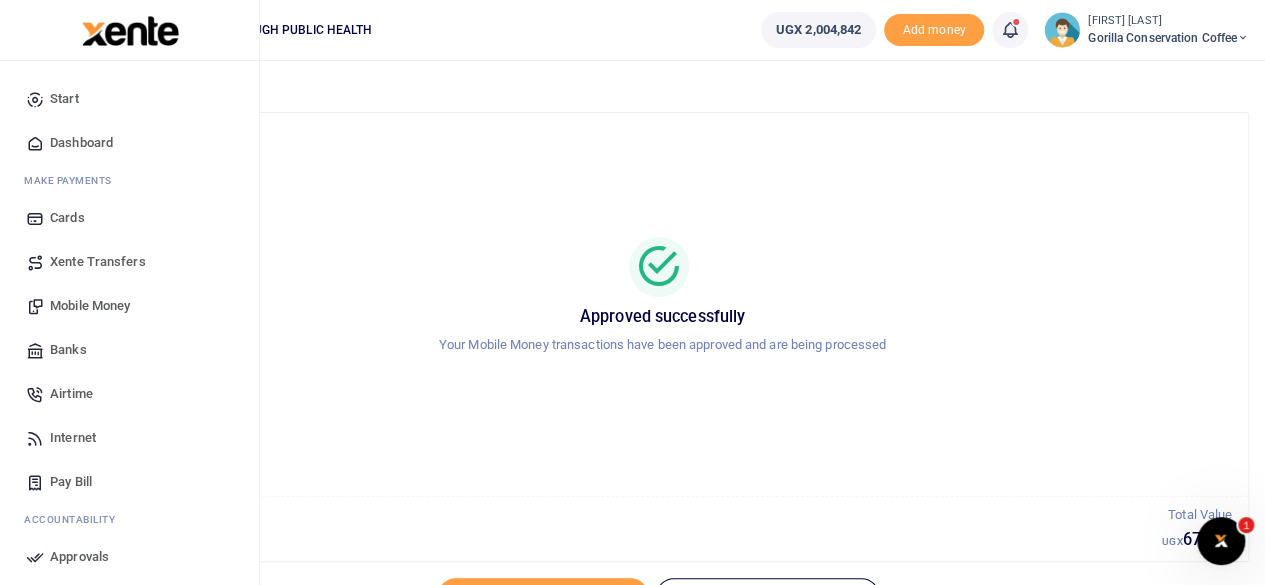 click on "Dashboard" at bounding box center (81, 143) 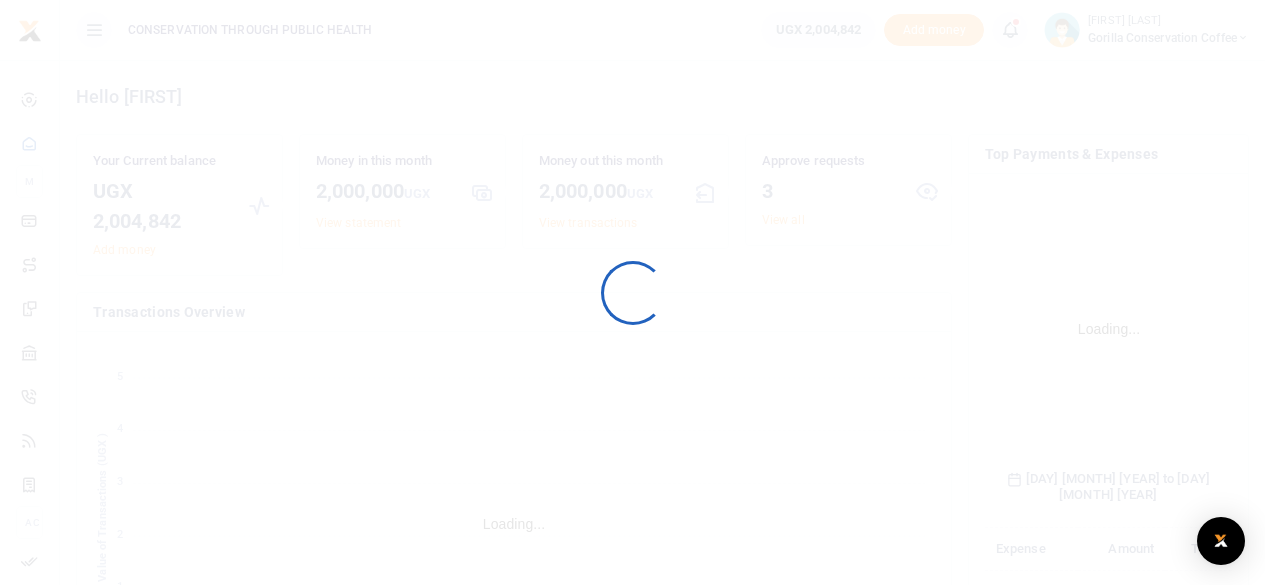 scroll, scrollTop: 0, scrollLeft: 0, axis: both 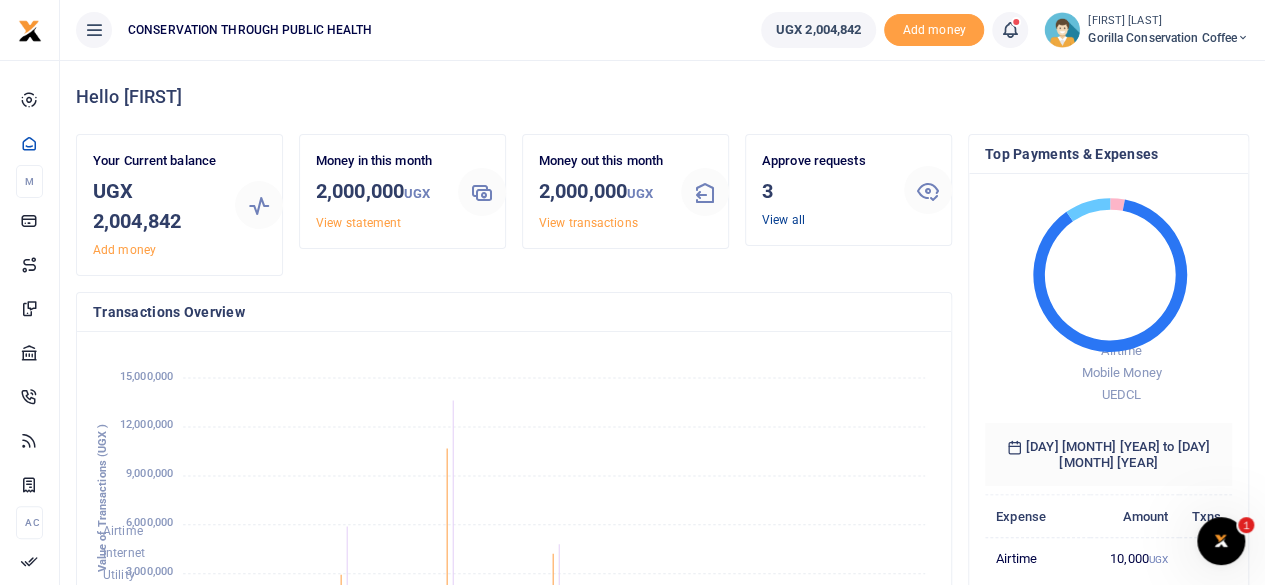 click on "View all" at bounding box center [783, 220] 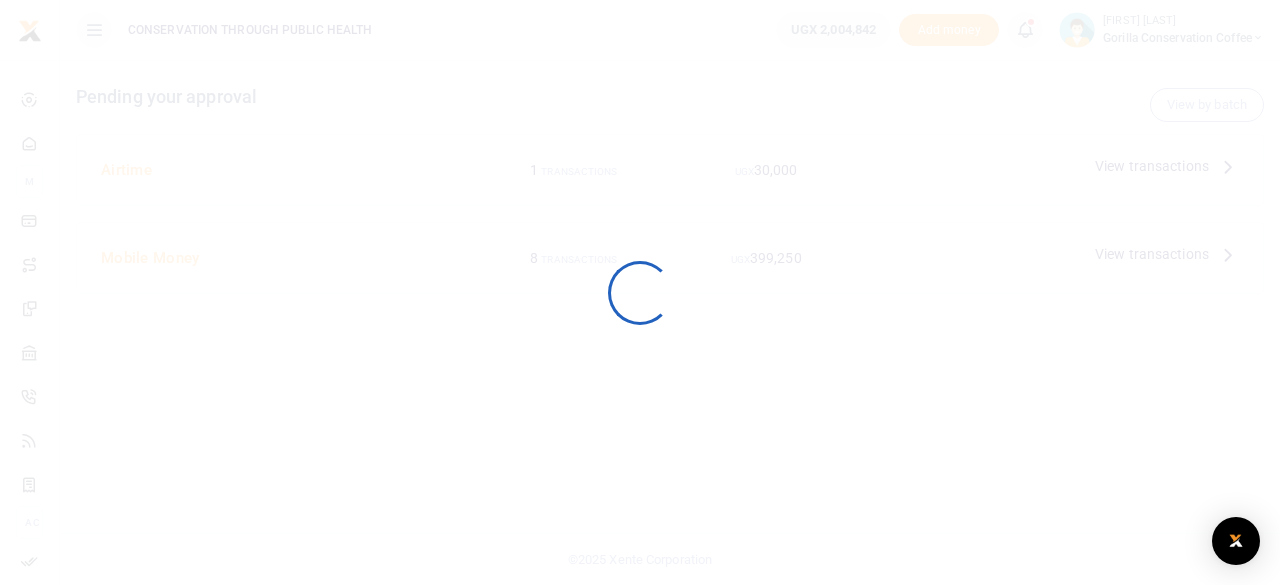 scroll, scrollTop: 0, scrollLeft: 0, axis: both 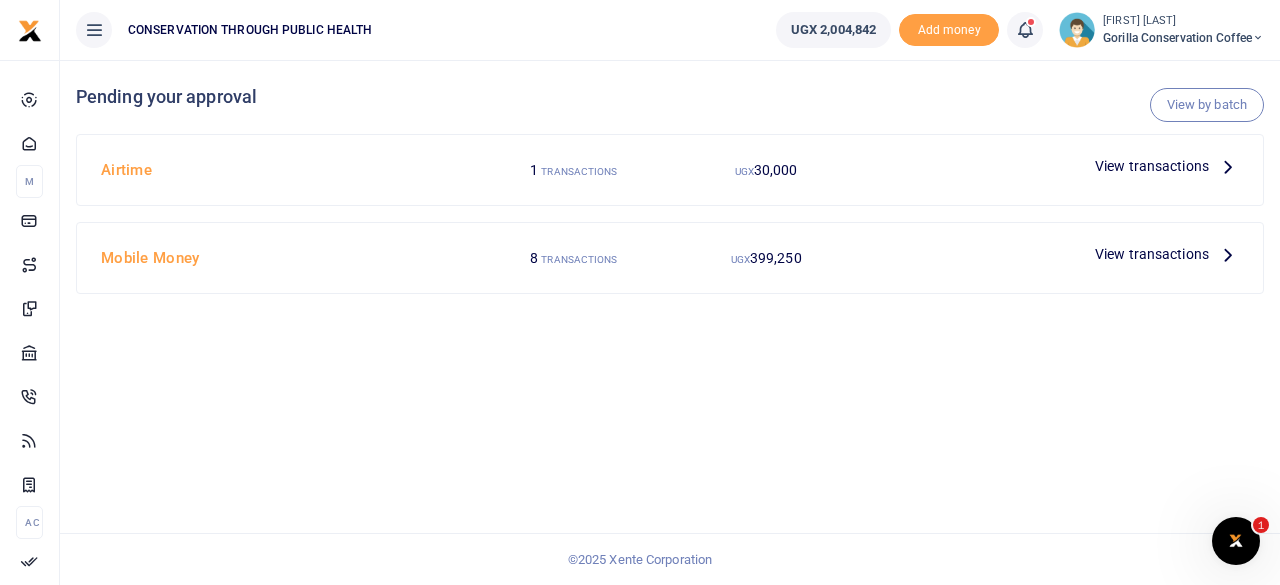 click at bounding box center (1228, 166) 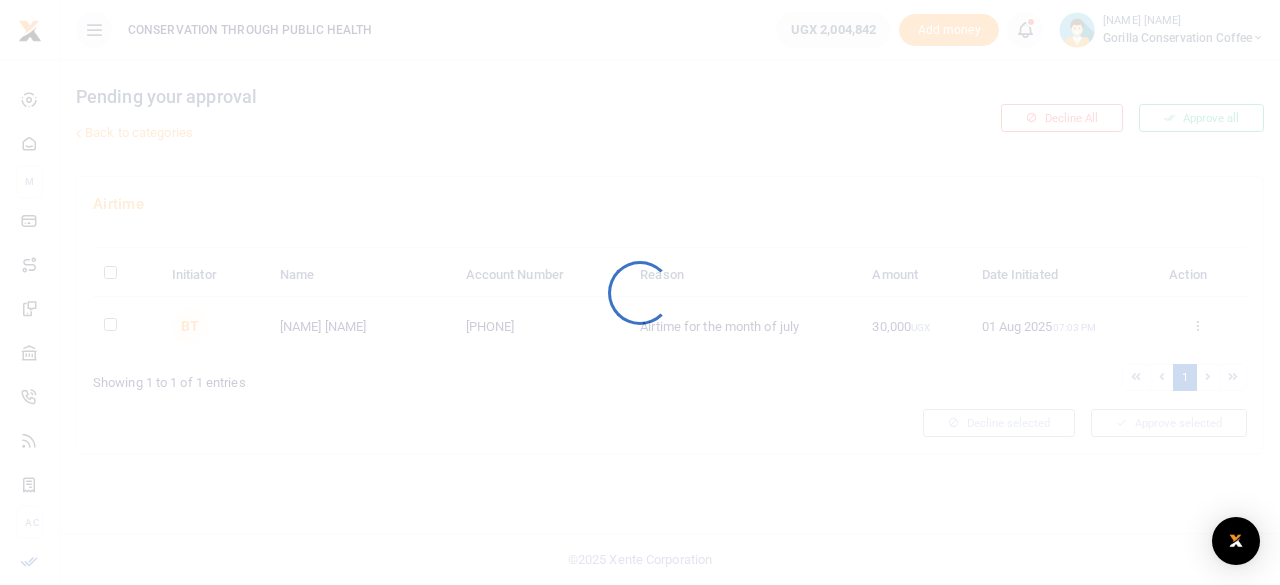 scroll, scrollTop: 0, scrollLeft: 0, axis: both 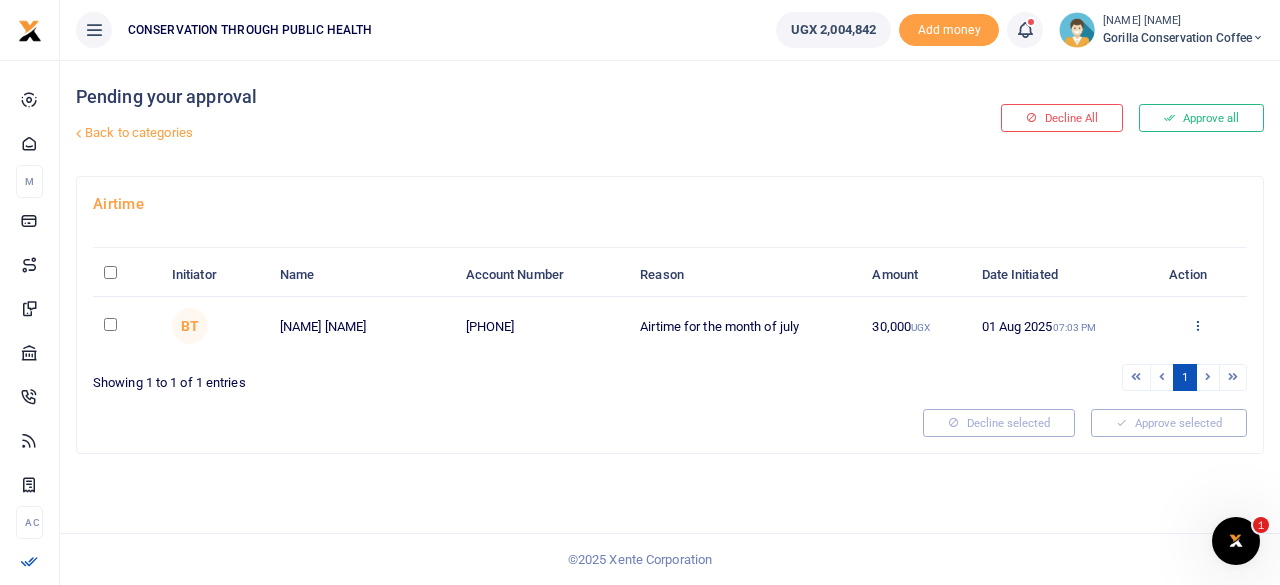 click at bounding box center (1197, 325) 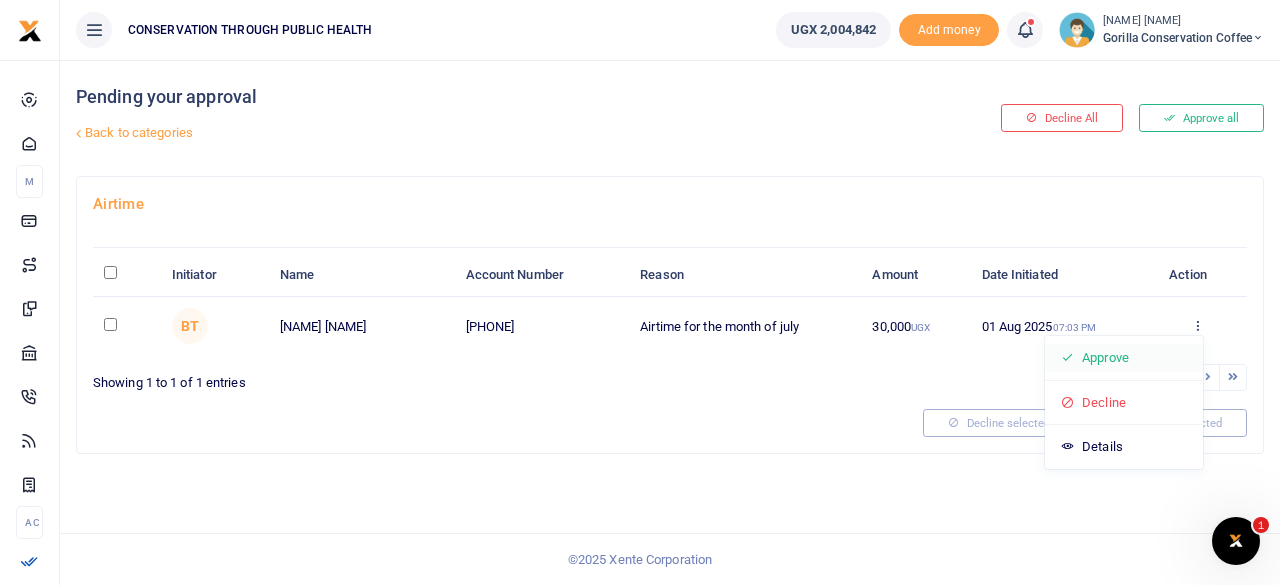 click on "Approve" at bounding box center [1124, 358] 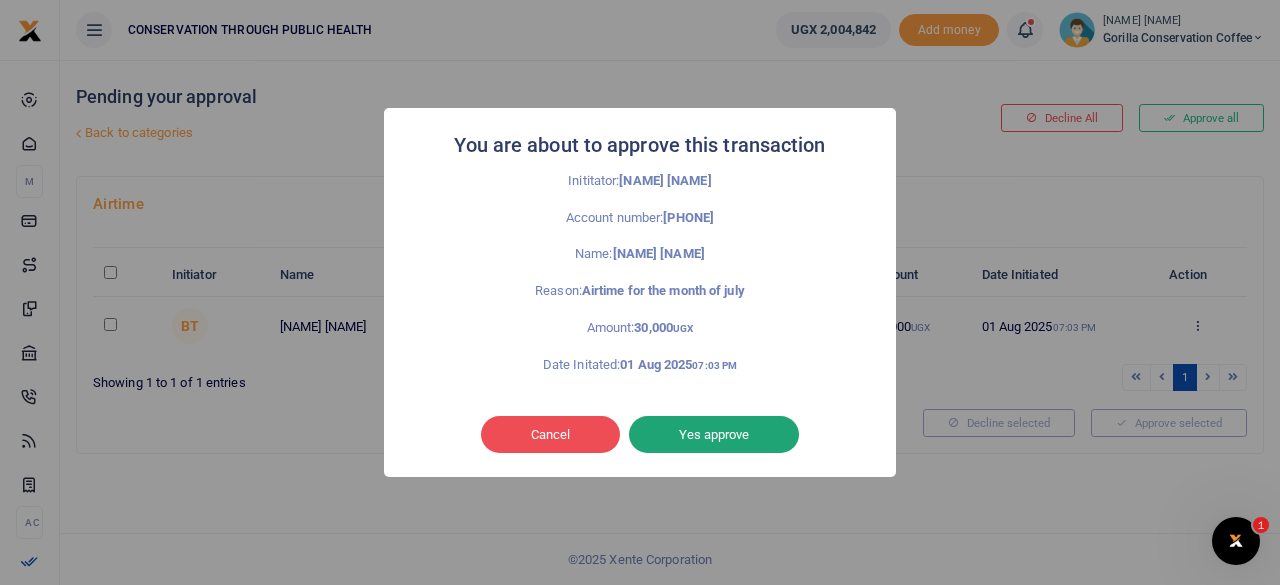 click on "Yes approve" at bounding box center (714, 435) 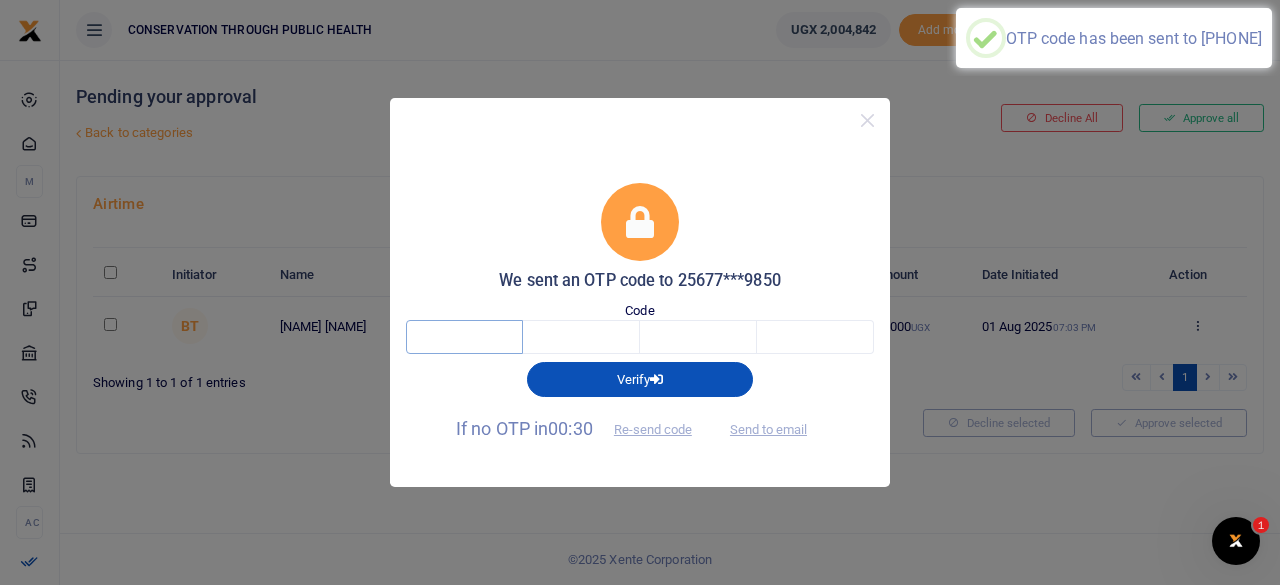 click at bounding box center [464, 337] 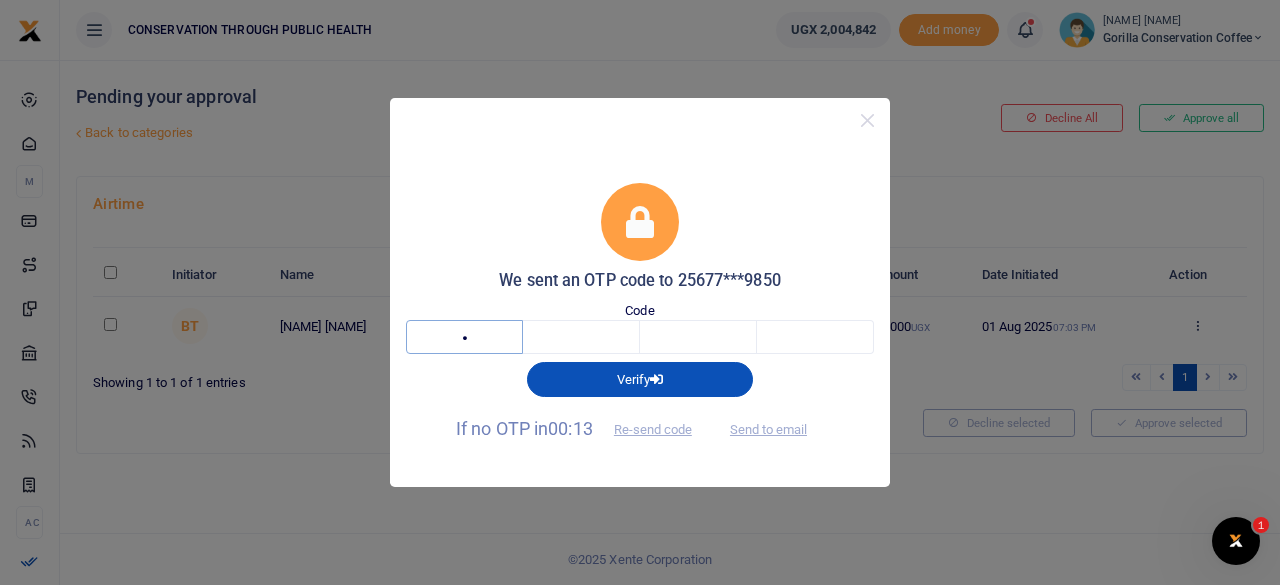 type on "6" 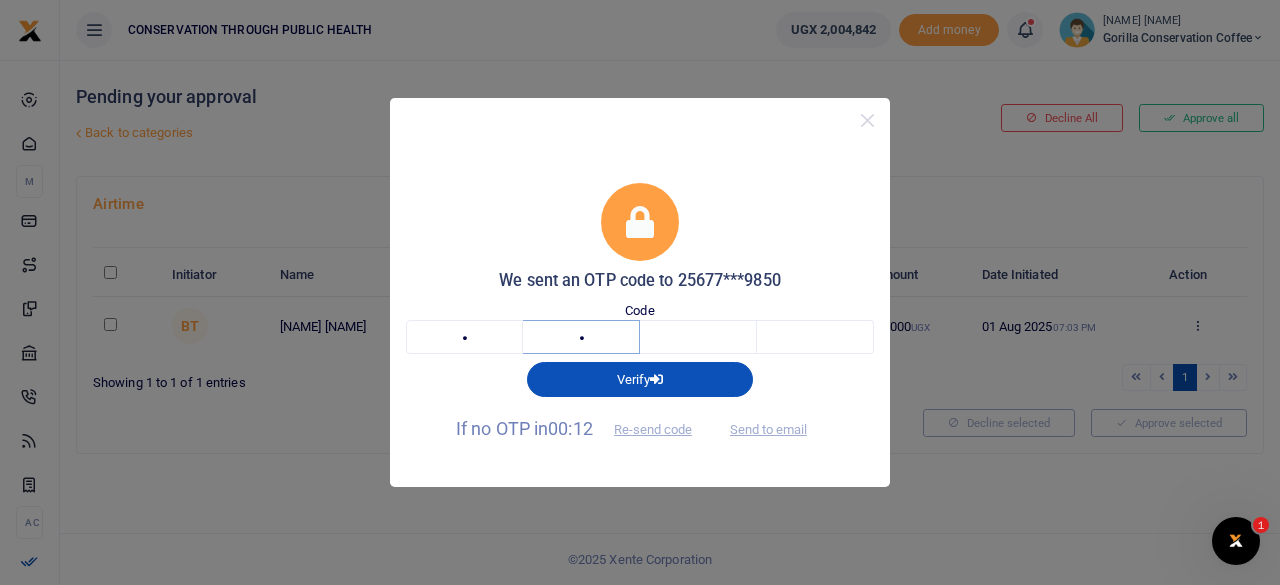 type on "2" 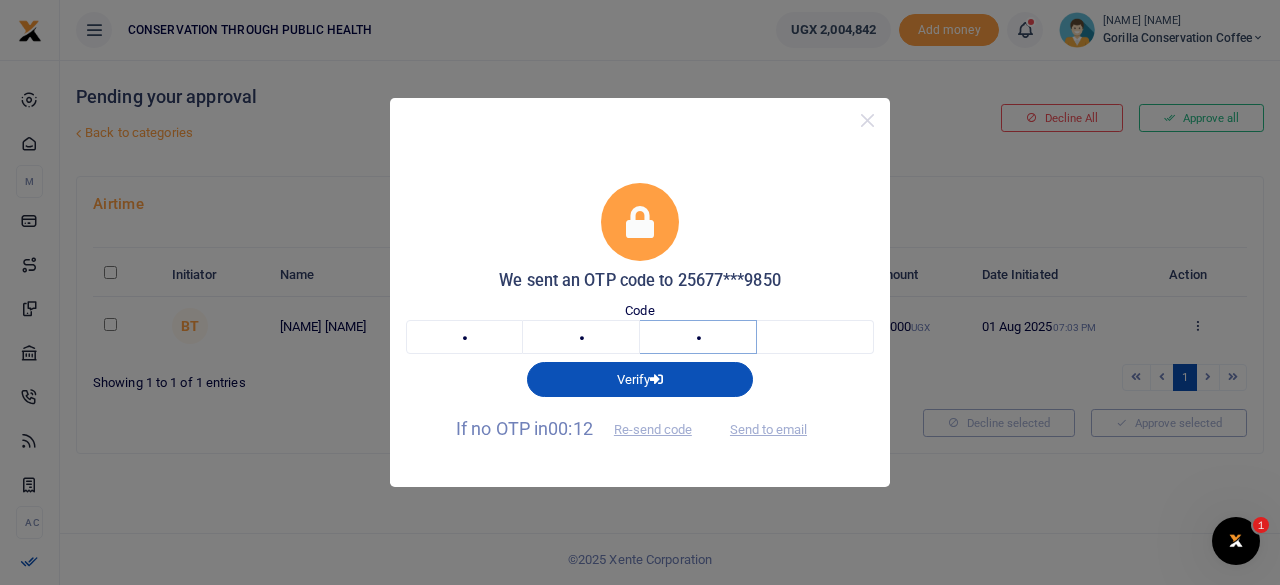 type on "8" 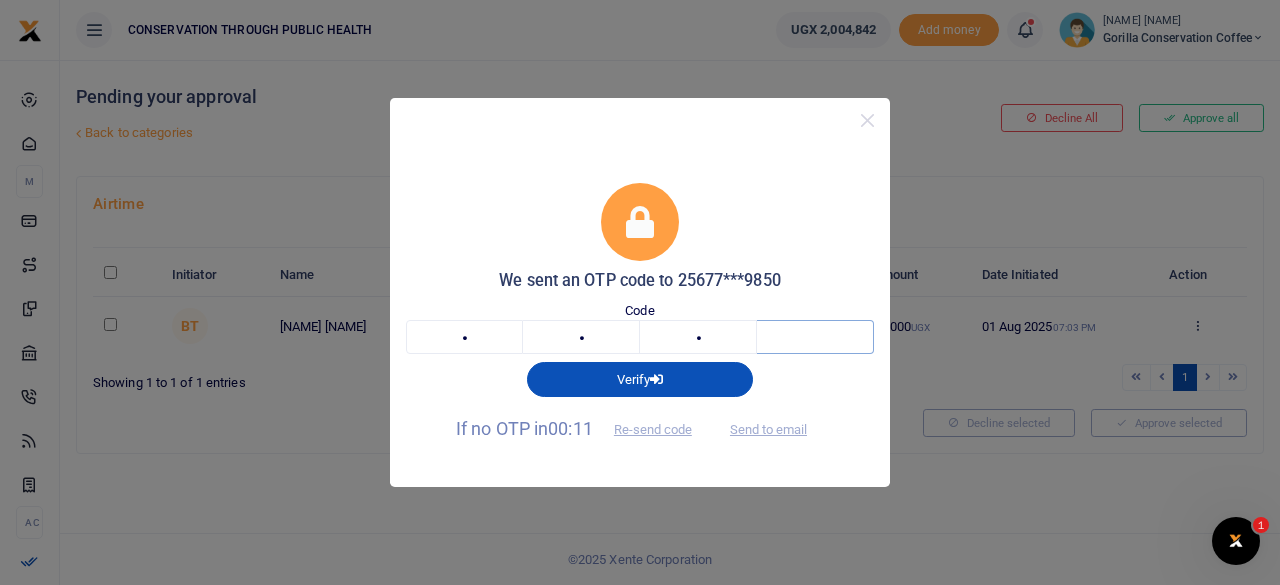 type on "0" 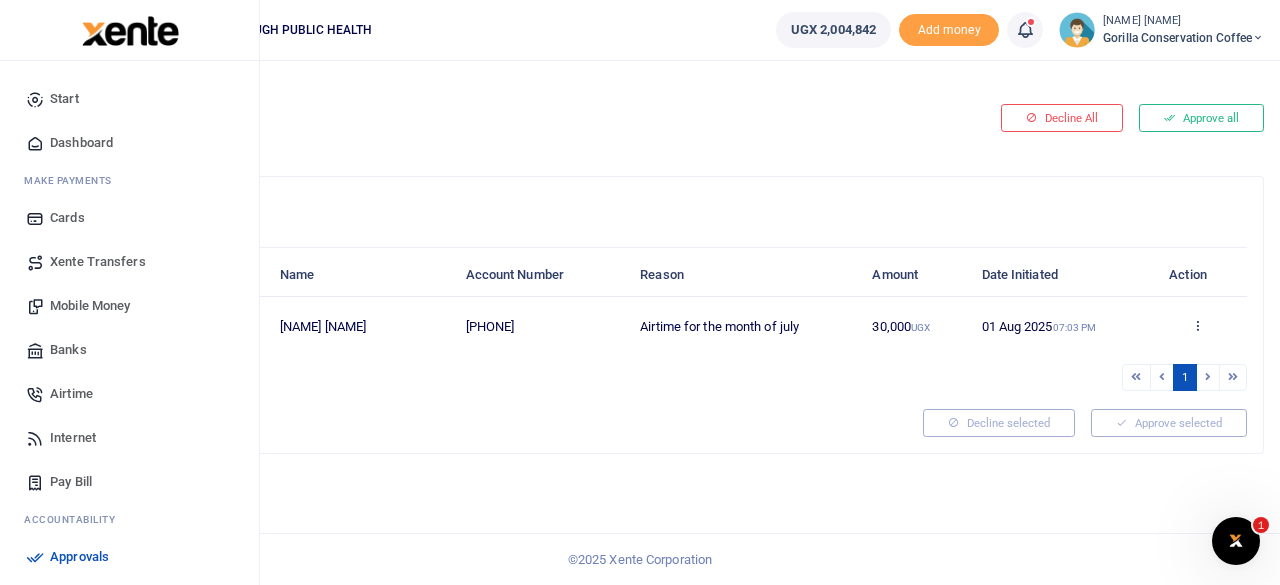click on "Dashboard" at bounding box center (81, 143) 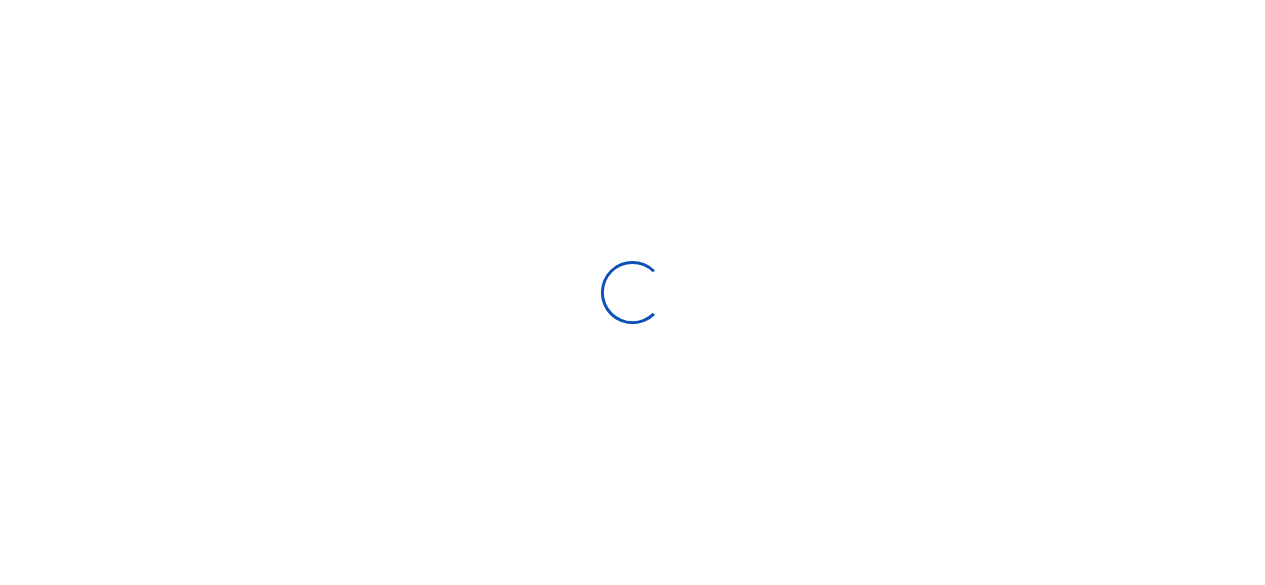 scroll, scrollTop: 0, scrollLeft: 0, axis: both 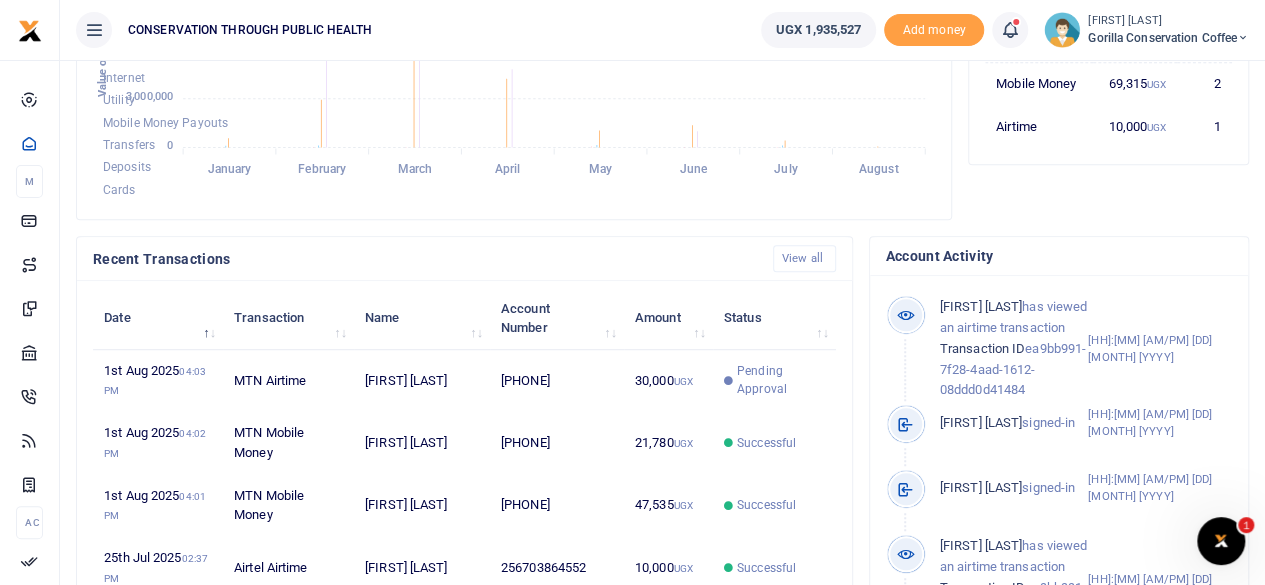 click on "Gorilla Conservation Coffee" at bounding box center (1168, 38) 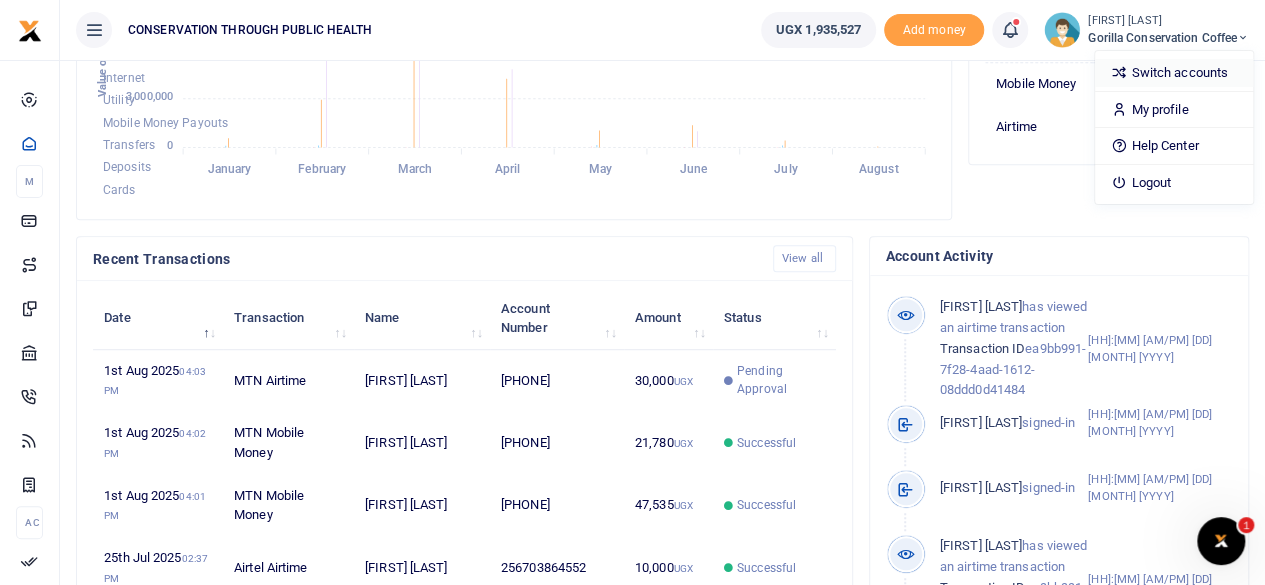 click on "Switch accounts" at bounding box center (1174, 73) 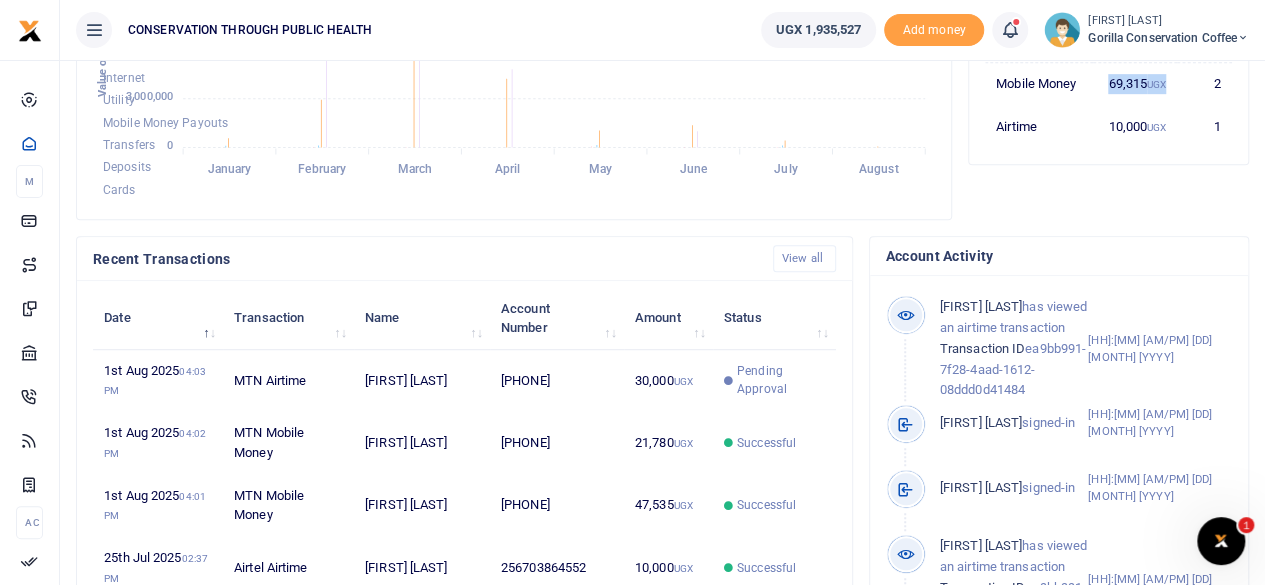 click on "69,315 UGX" at bounding box center (1135, 84) 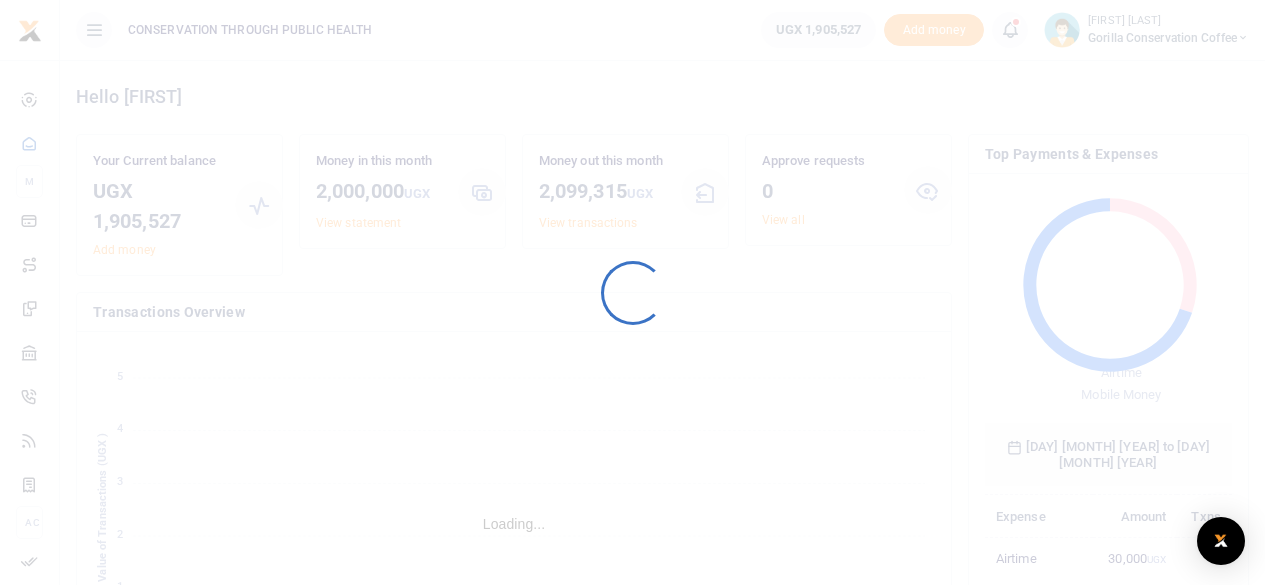 scroll, scrollTop: 0, scrollLeft: 0, axis: both 